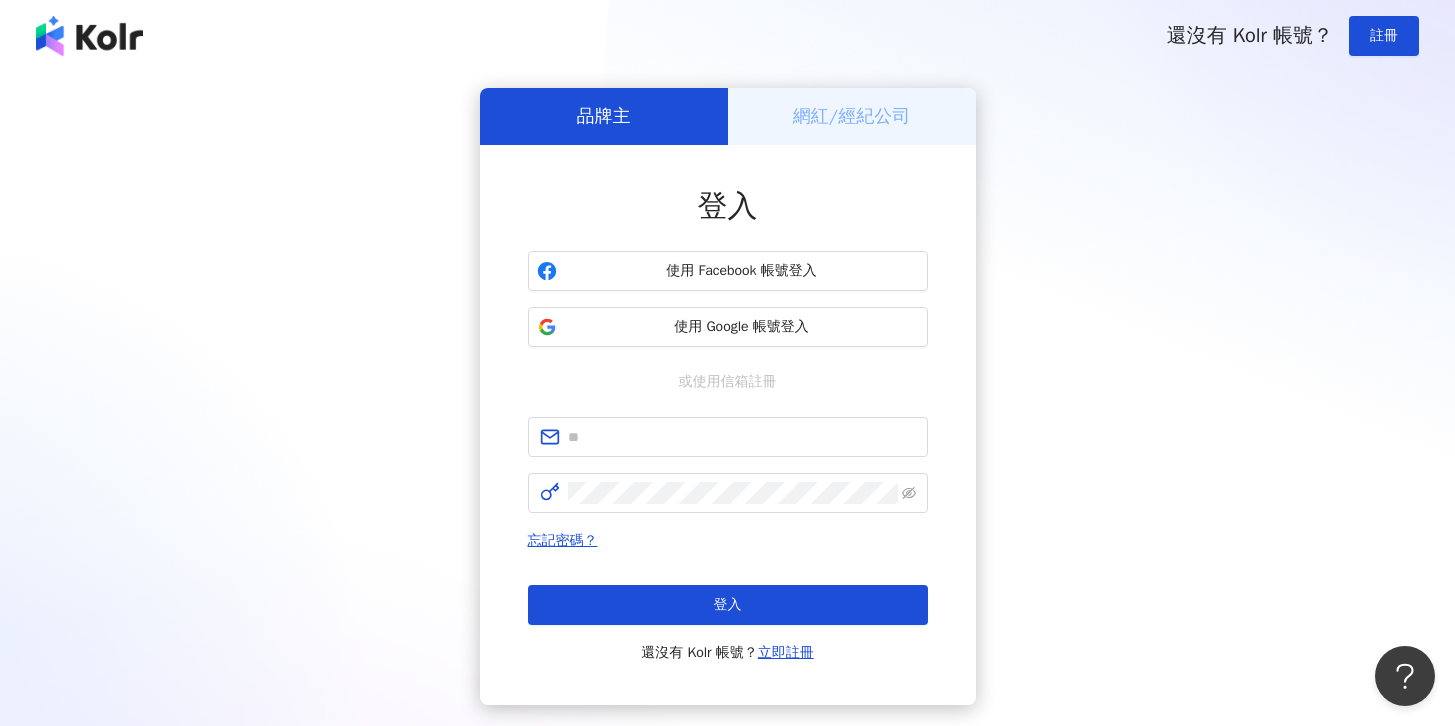 scroll, scrollTop: 0, scrollLeft: 0, axis: both 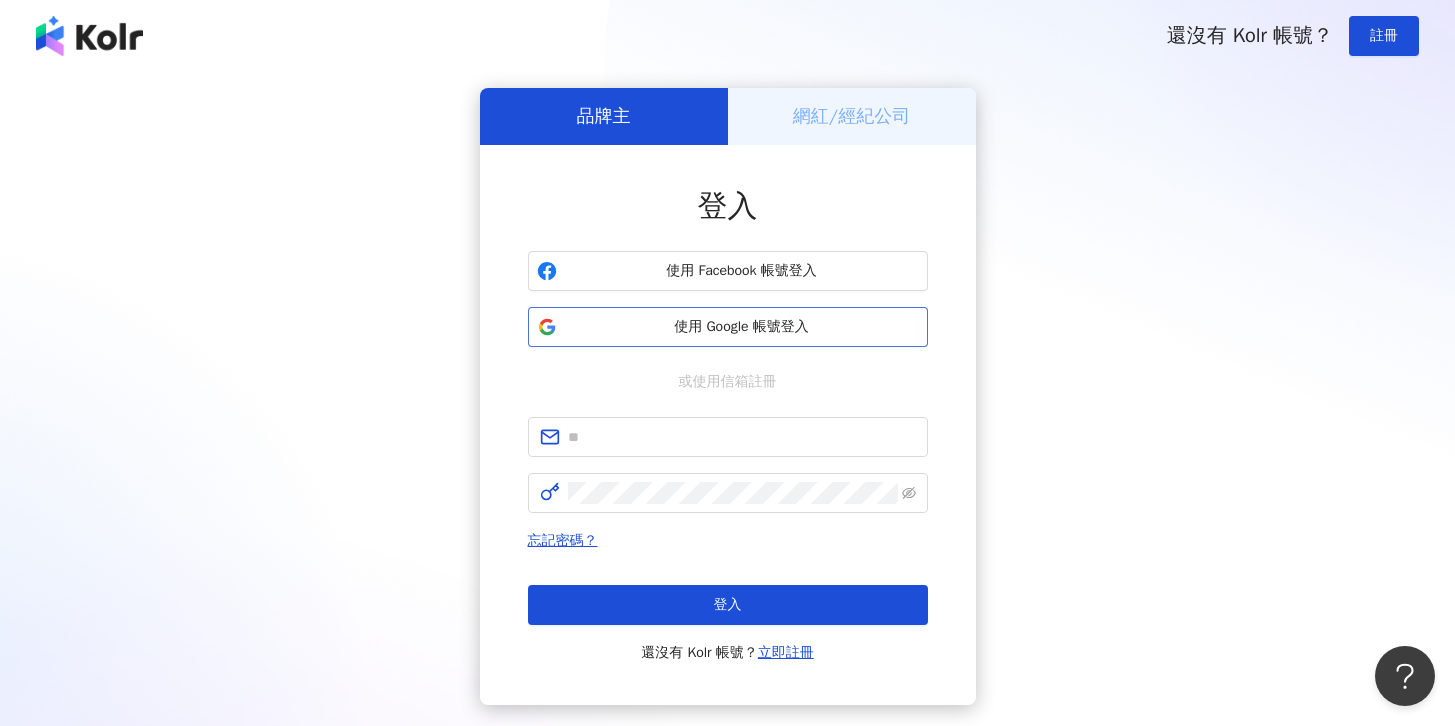 click on "使用 Google 帳號登入" at bounding box center [742, 327] 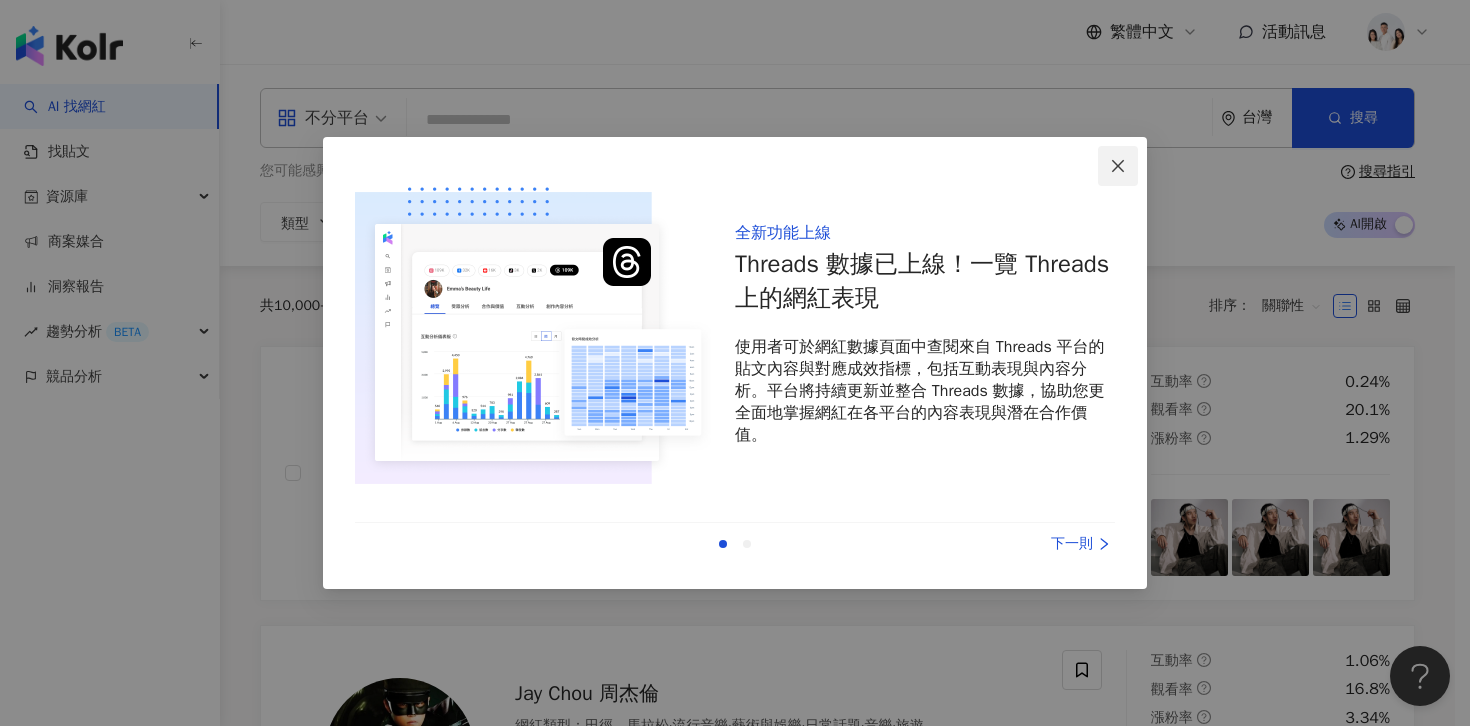 click 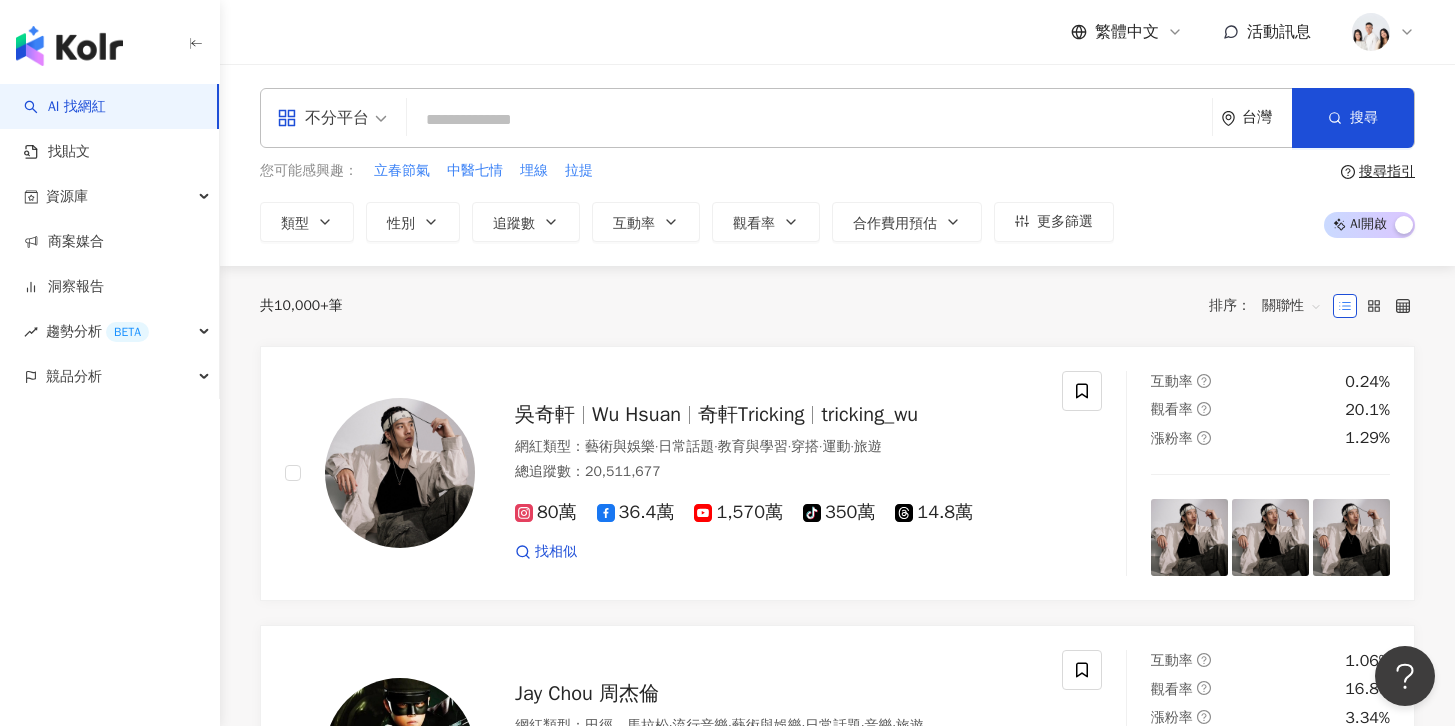 click at bounding box center (809, 120) 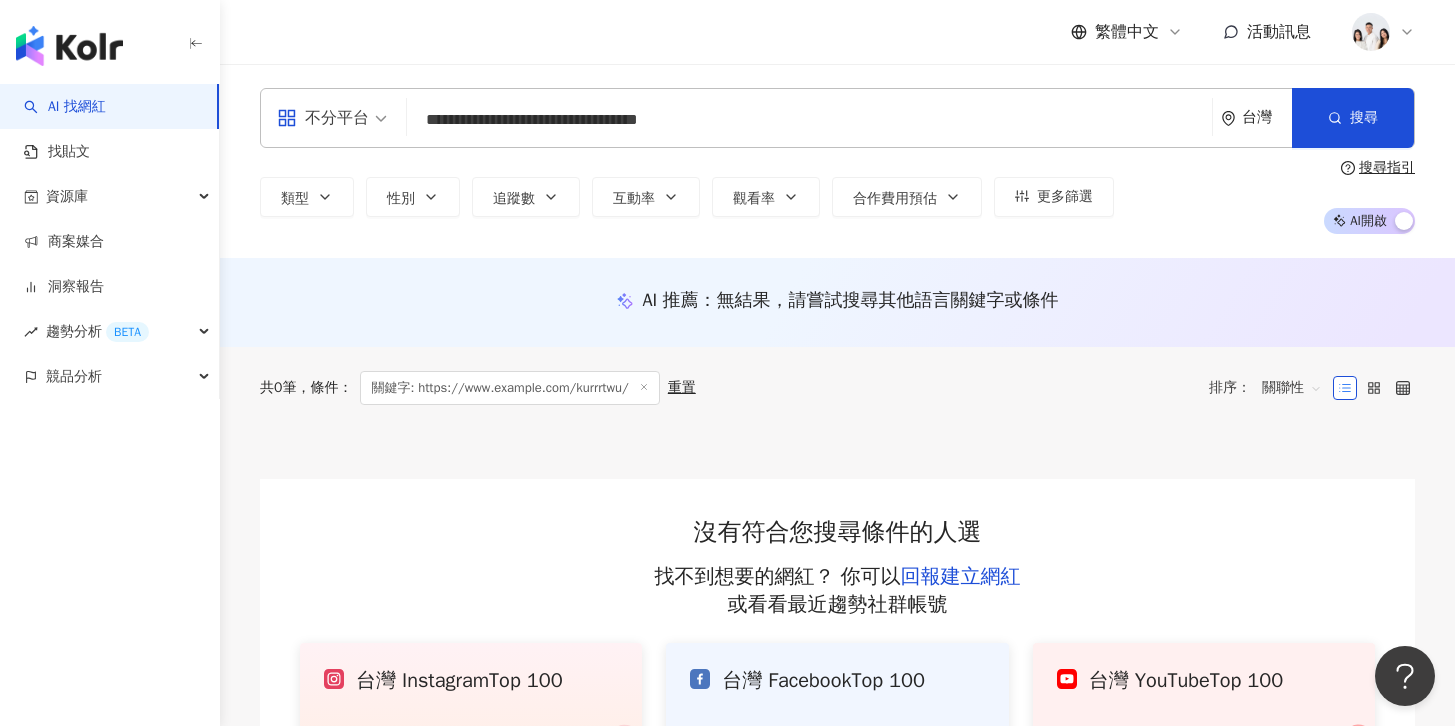 click on "**********" at bounding box center (809, 120) 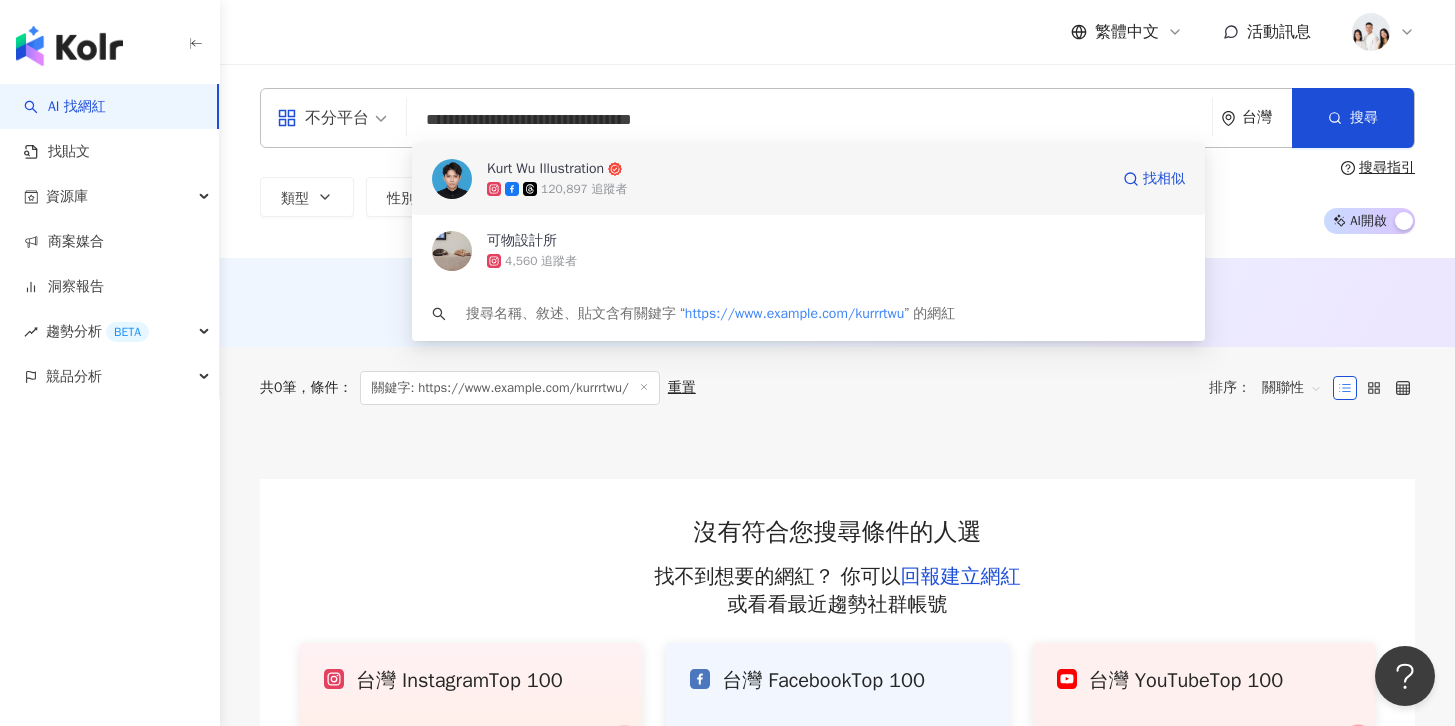 click on "120,897   追蹤者" at bounding box center [797, 189] 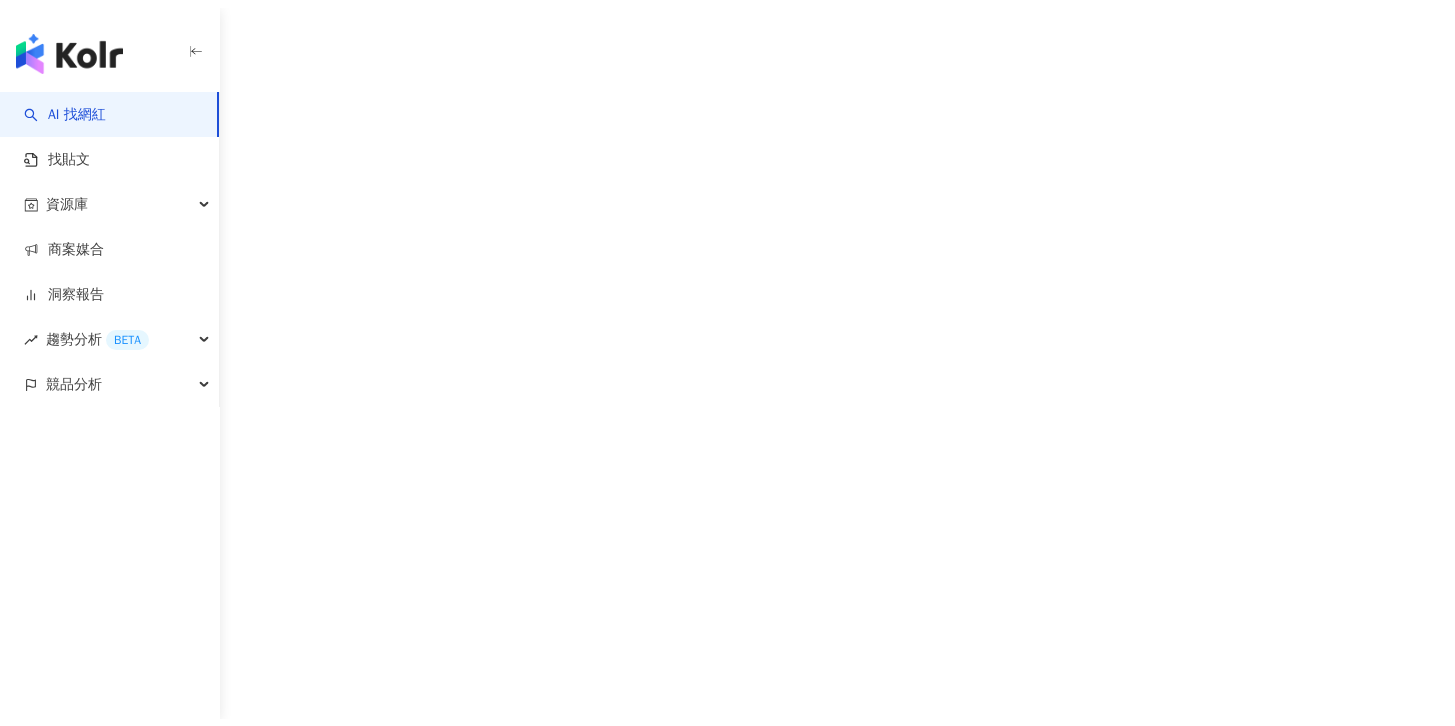 scroll, scrollTop: 0, scrollLeft: 0, axis: both 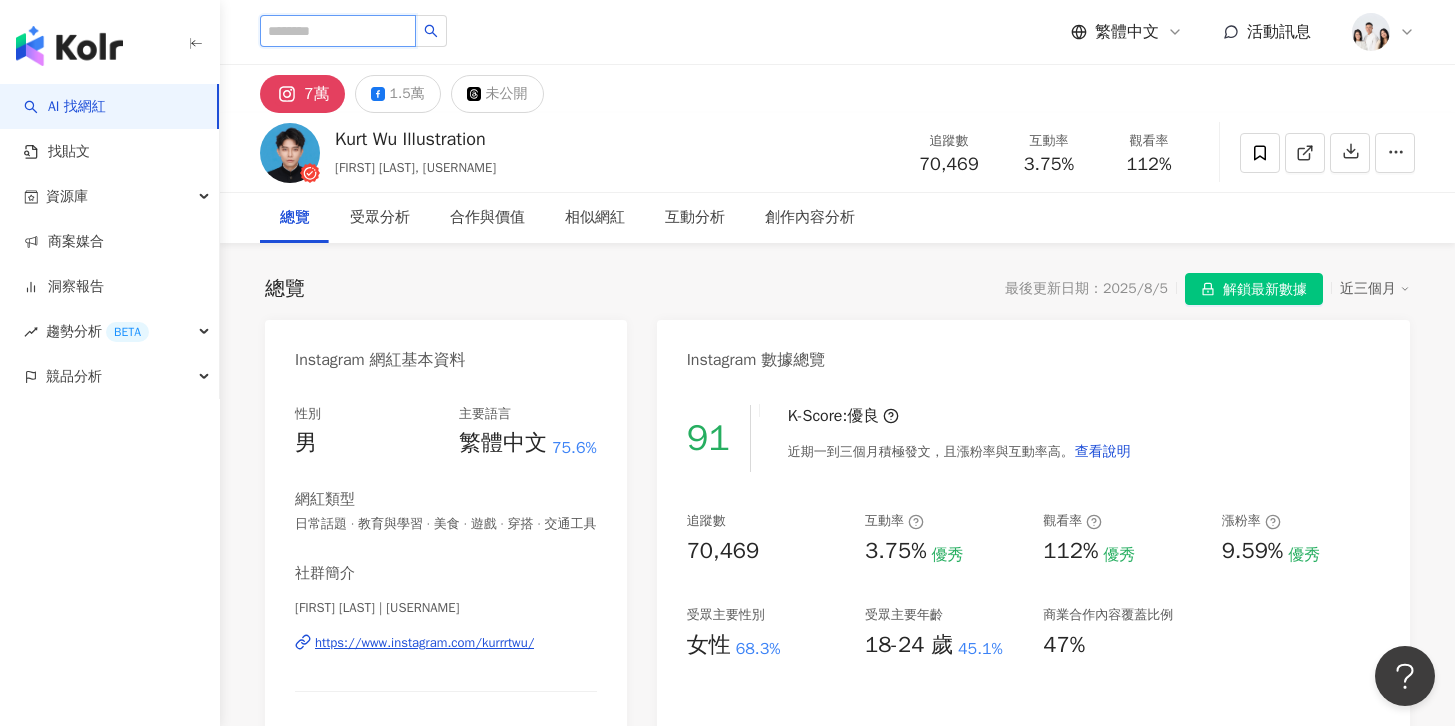 click at bounding box center [338, 31] 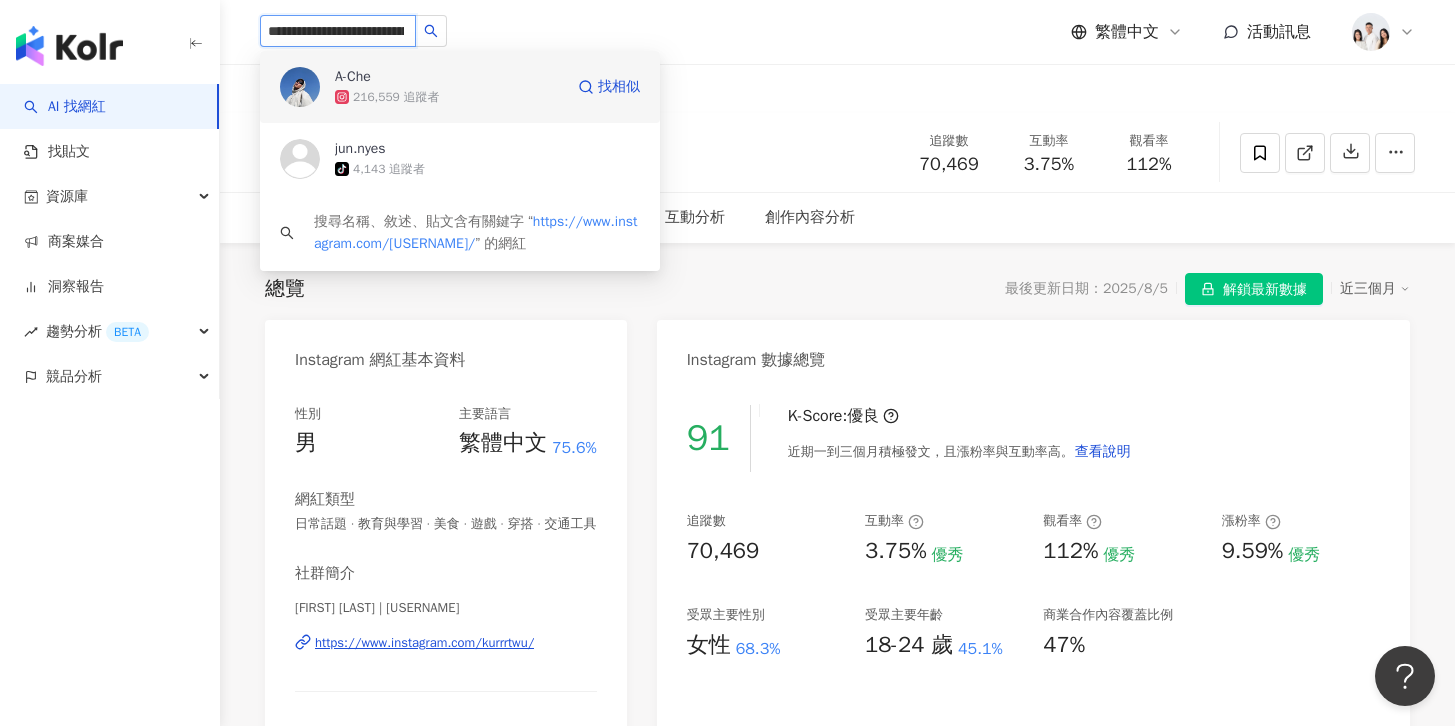 click on "A-Che" at bounding box center (400, 77) 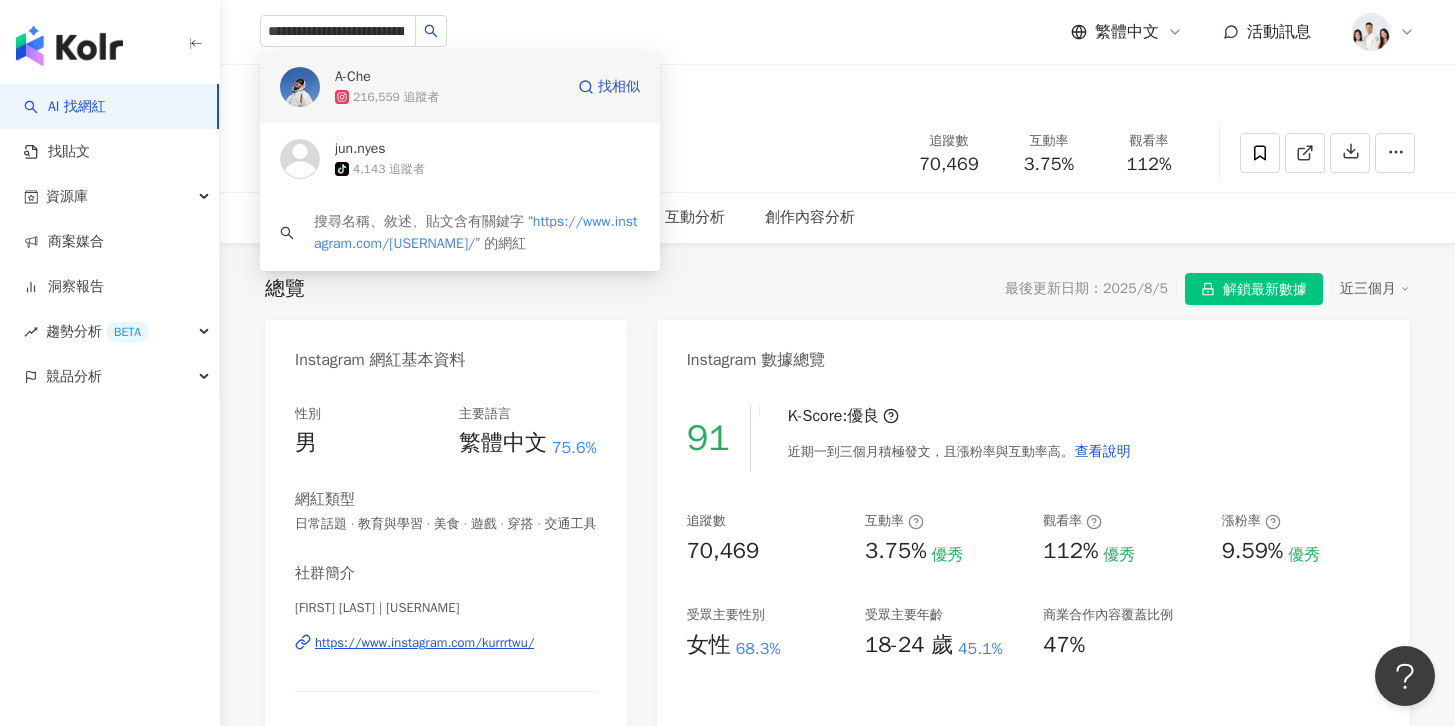 type 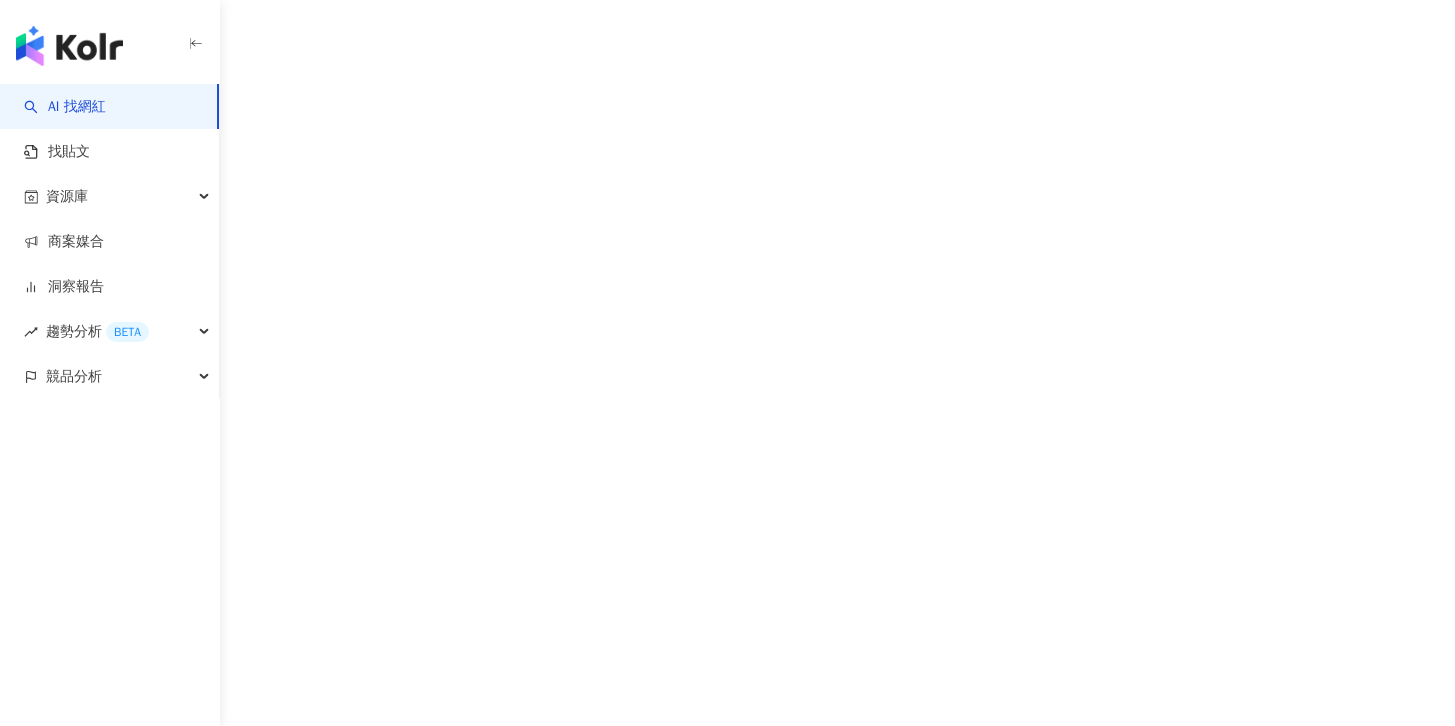 scroll, scrollTop: 0, scrollLeft: 0, axis: both 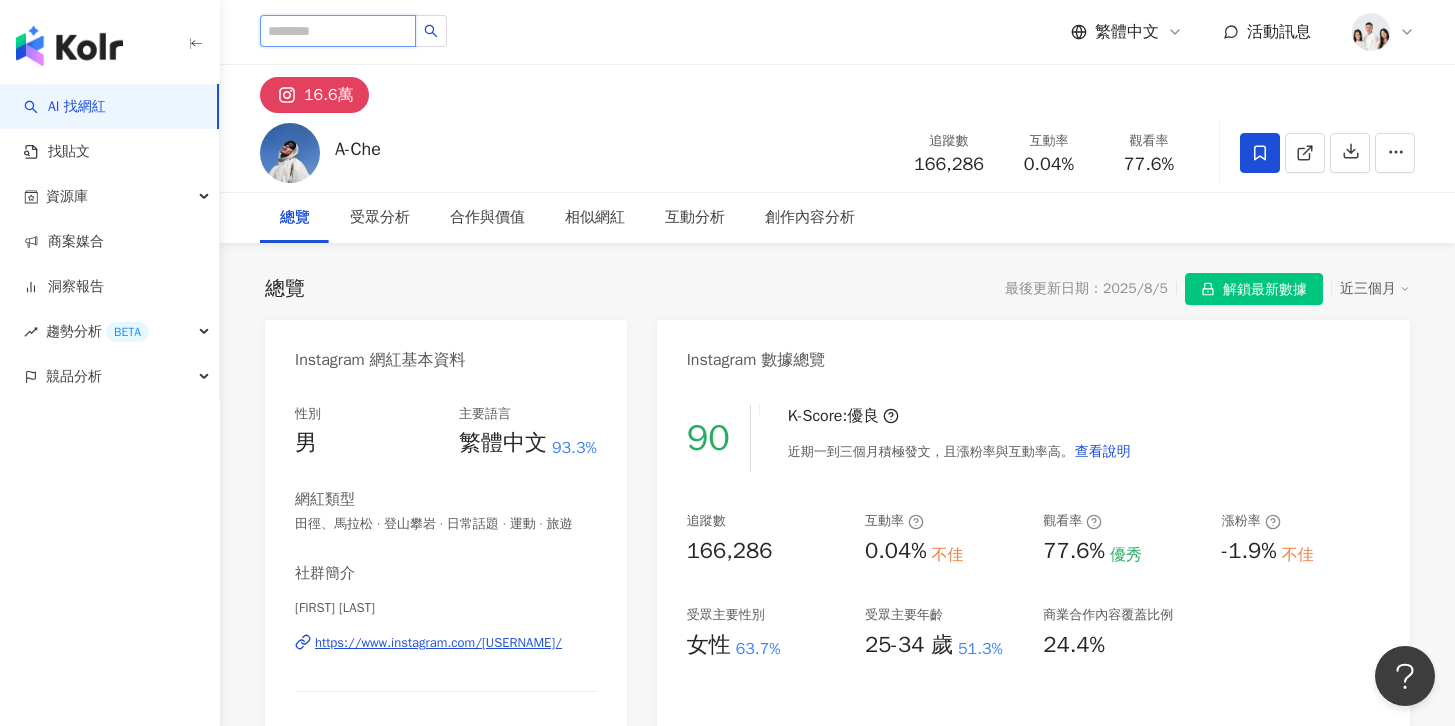 click at bounding box center (338, 31) 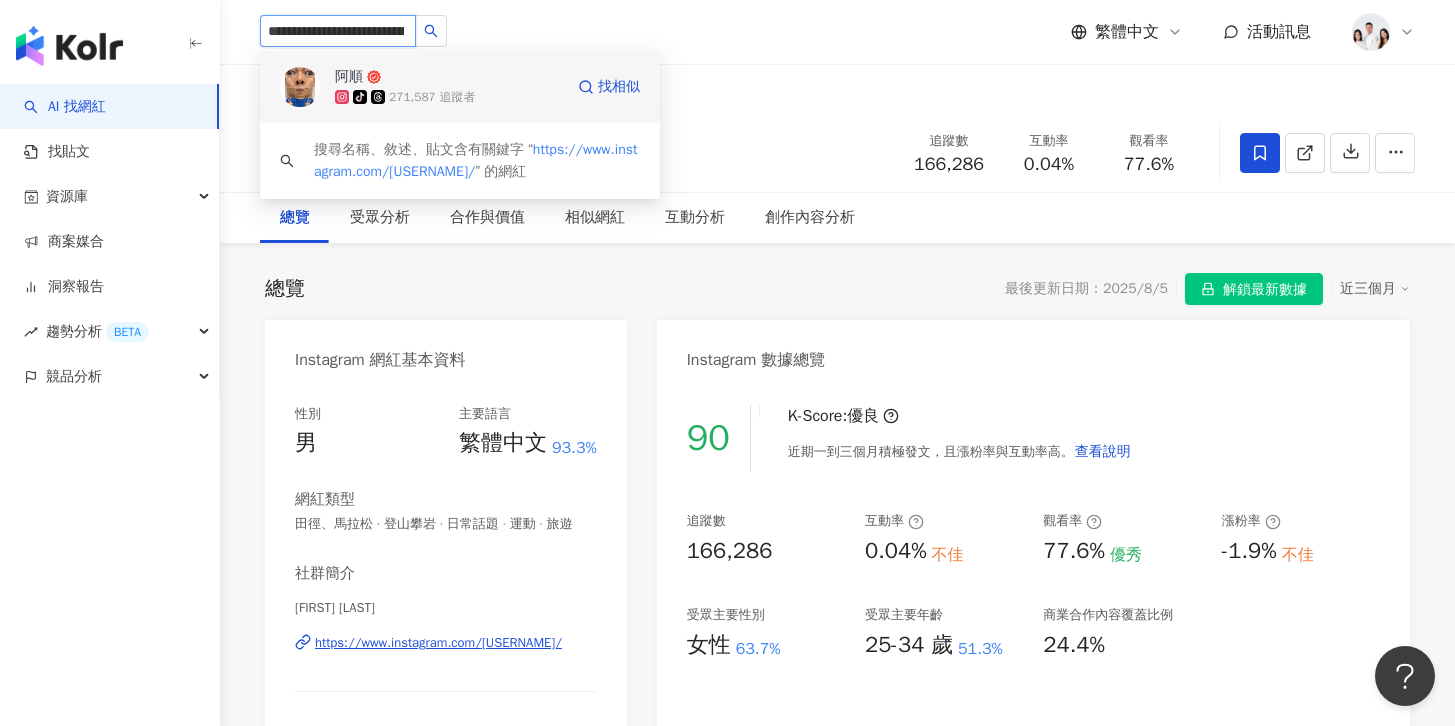 click on "tiktok-icon 271,587   追蹤者" at bounding box center [449, 97] 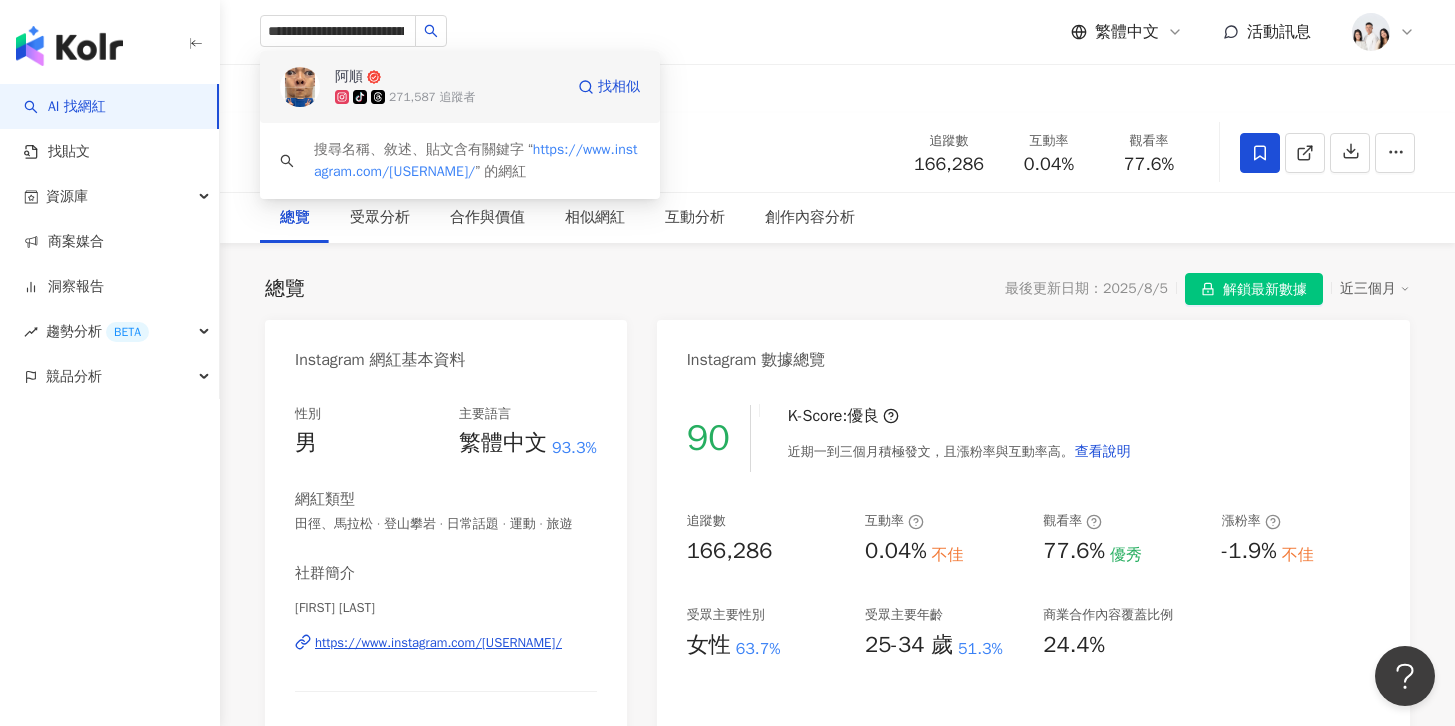 type 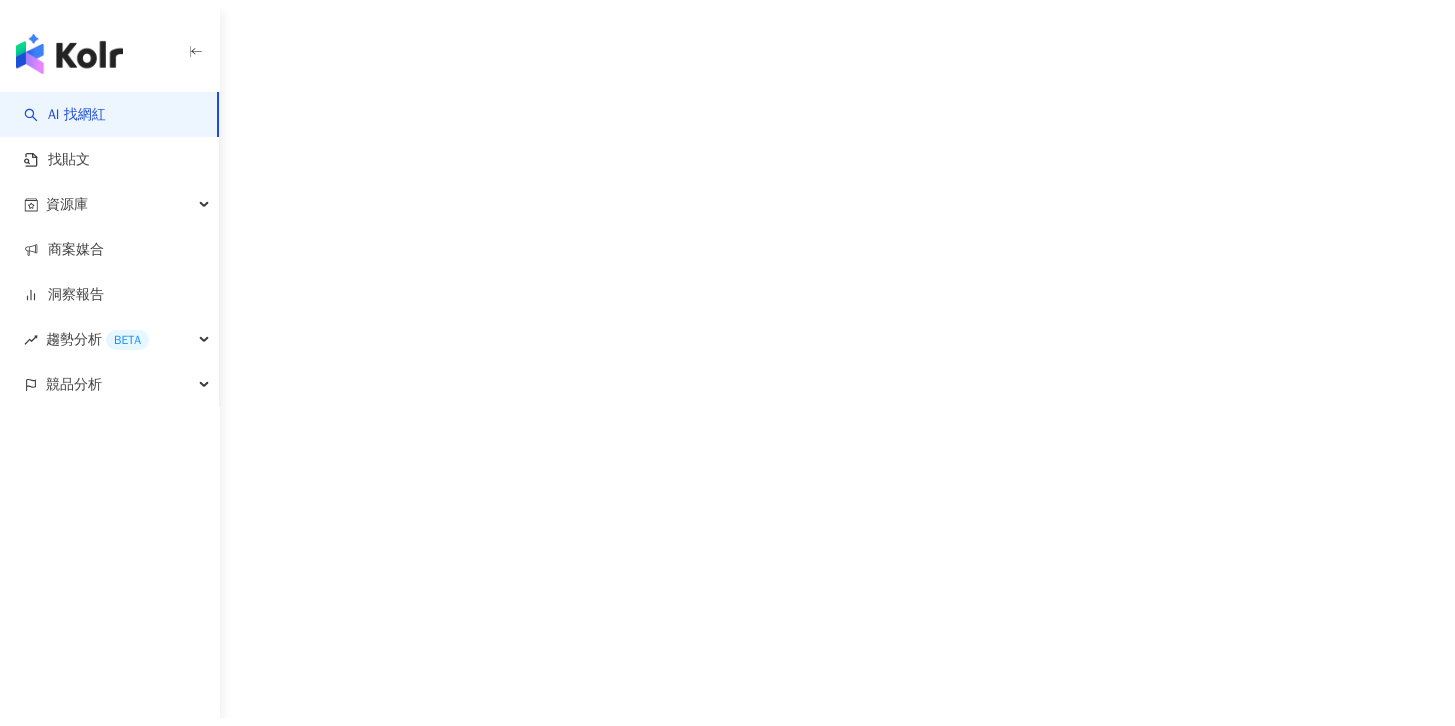 scroll, scrollTop: 0, scrollLeft: 0, axis: both 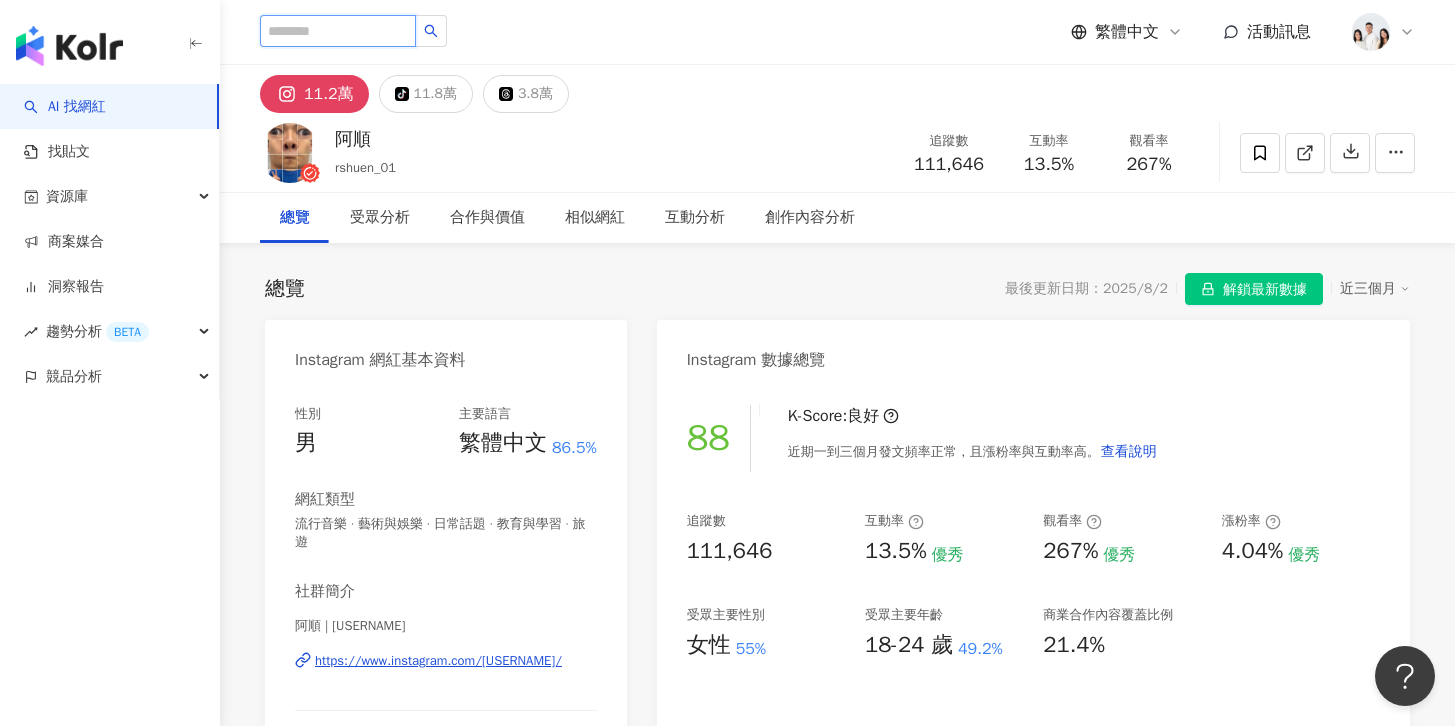 paste on "**********" 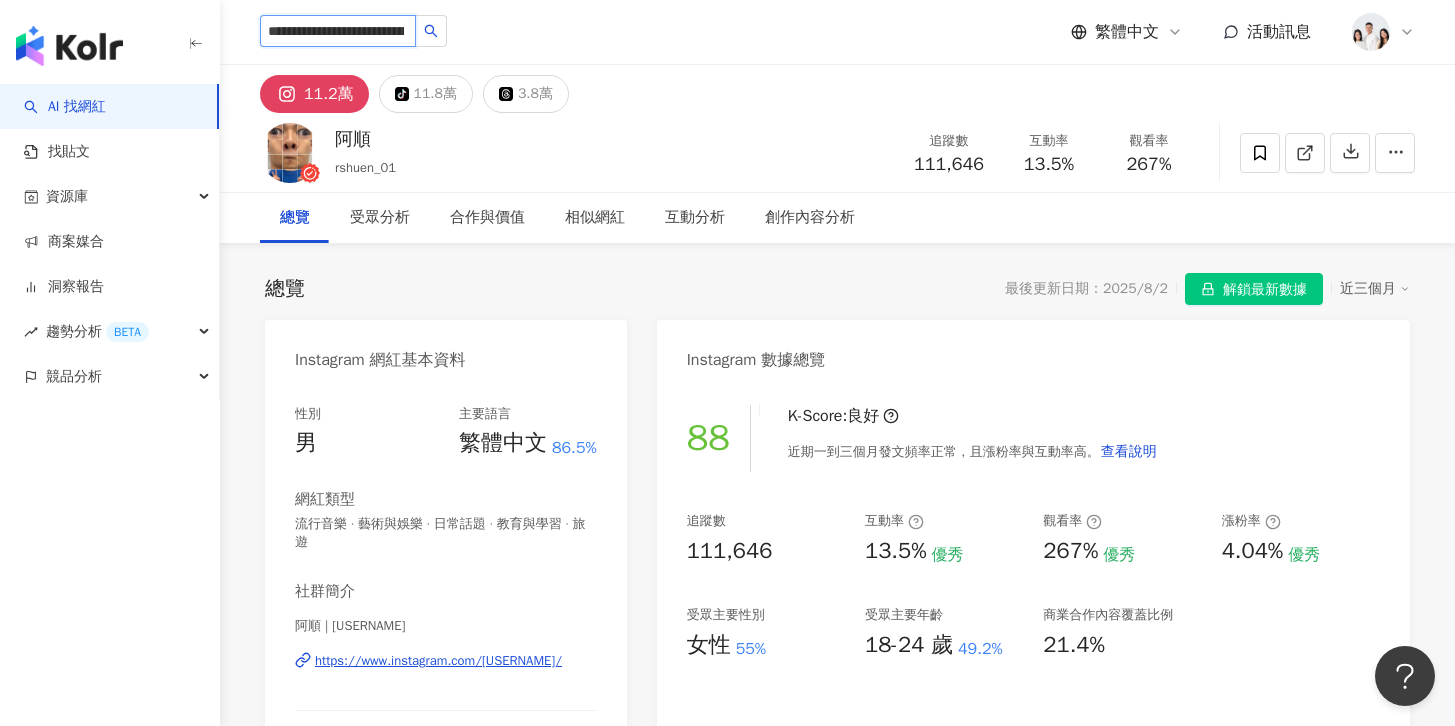type on "**********" 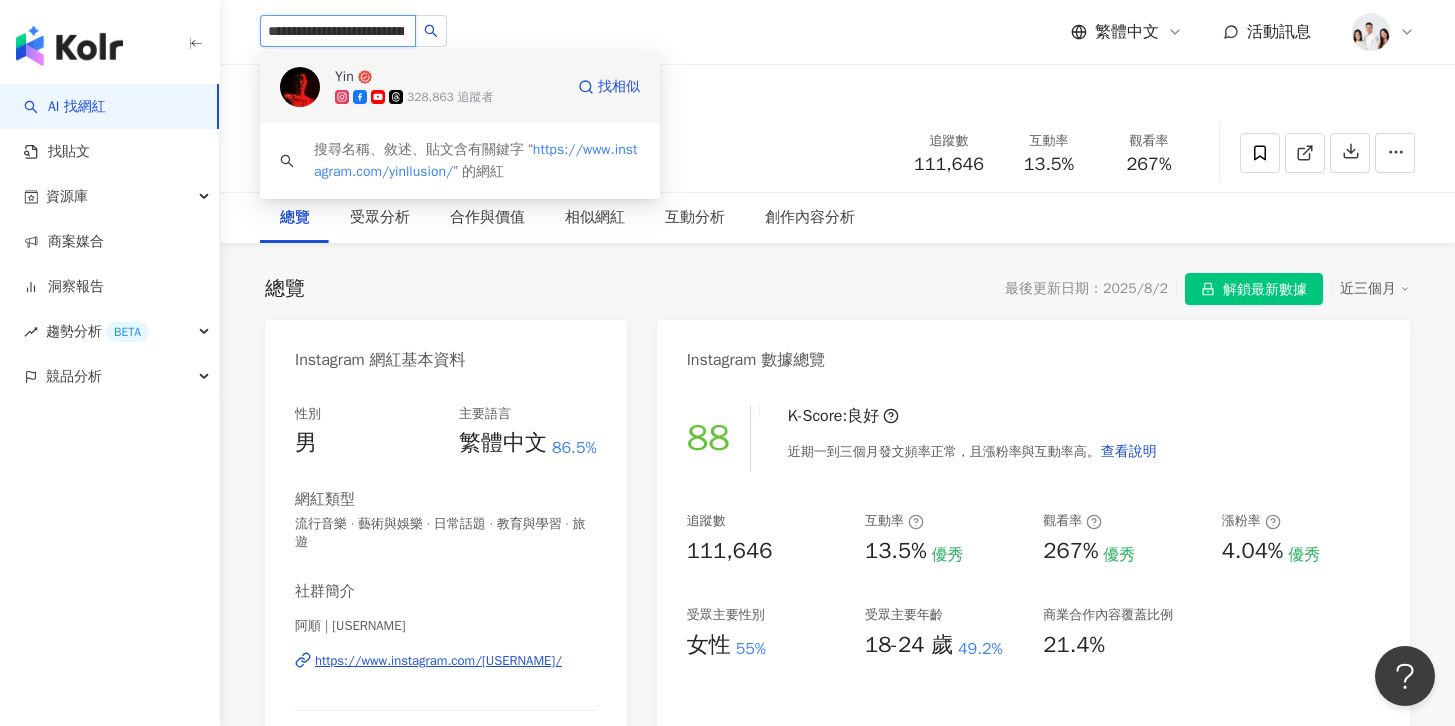 click on "Yin" at bounding box center [400, 77] 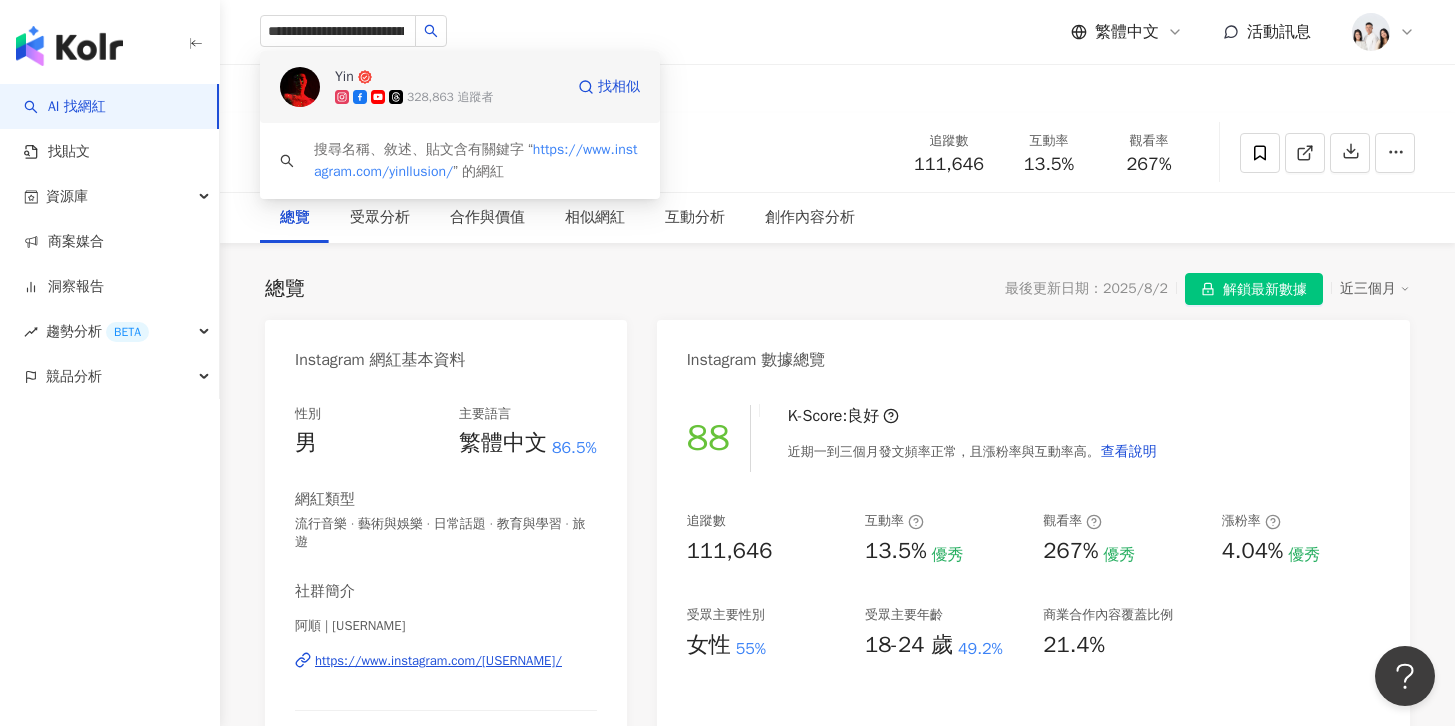 type 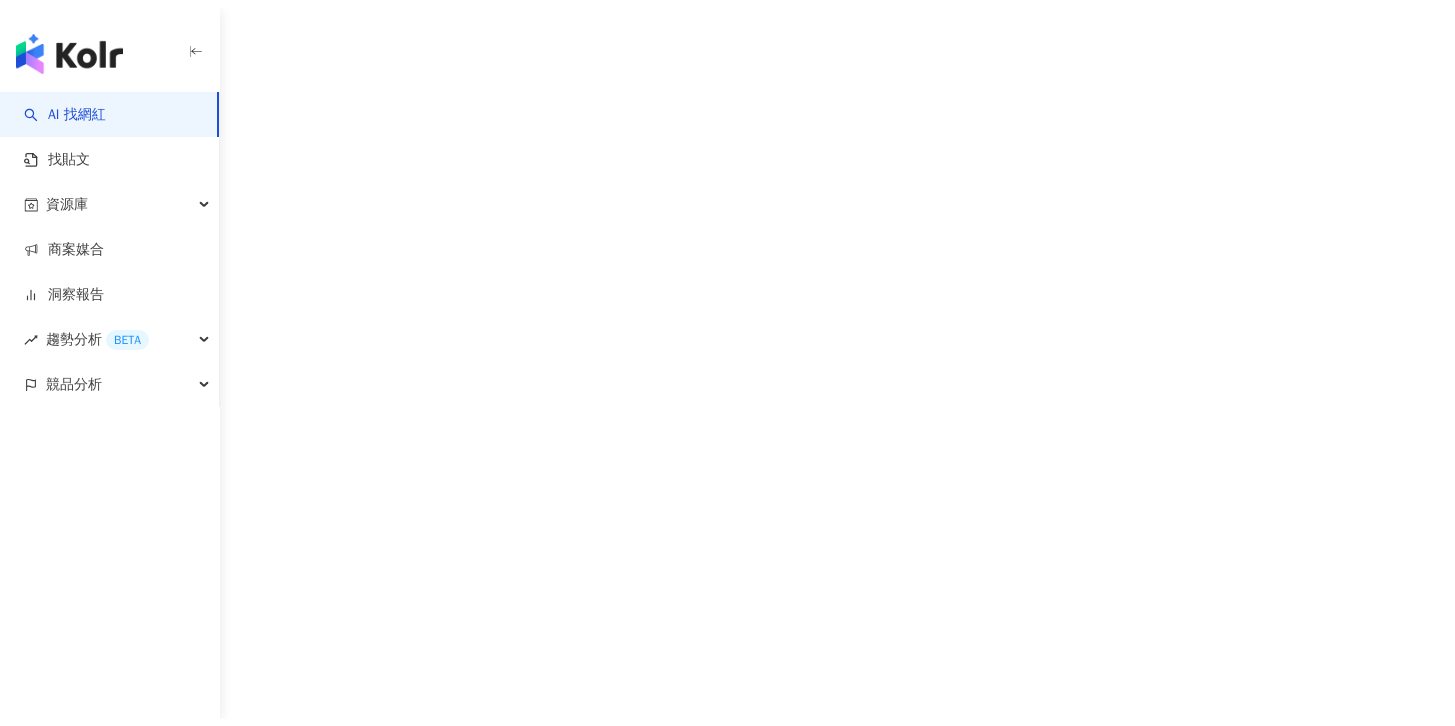 scroll, scrollTop: 0, scrollLeft: 0, axis: both 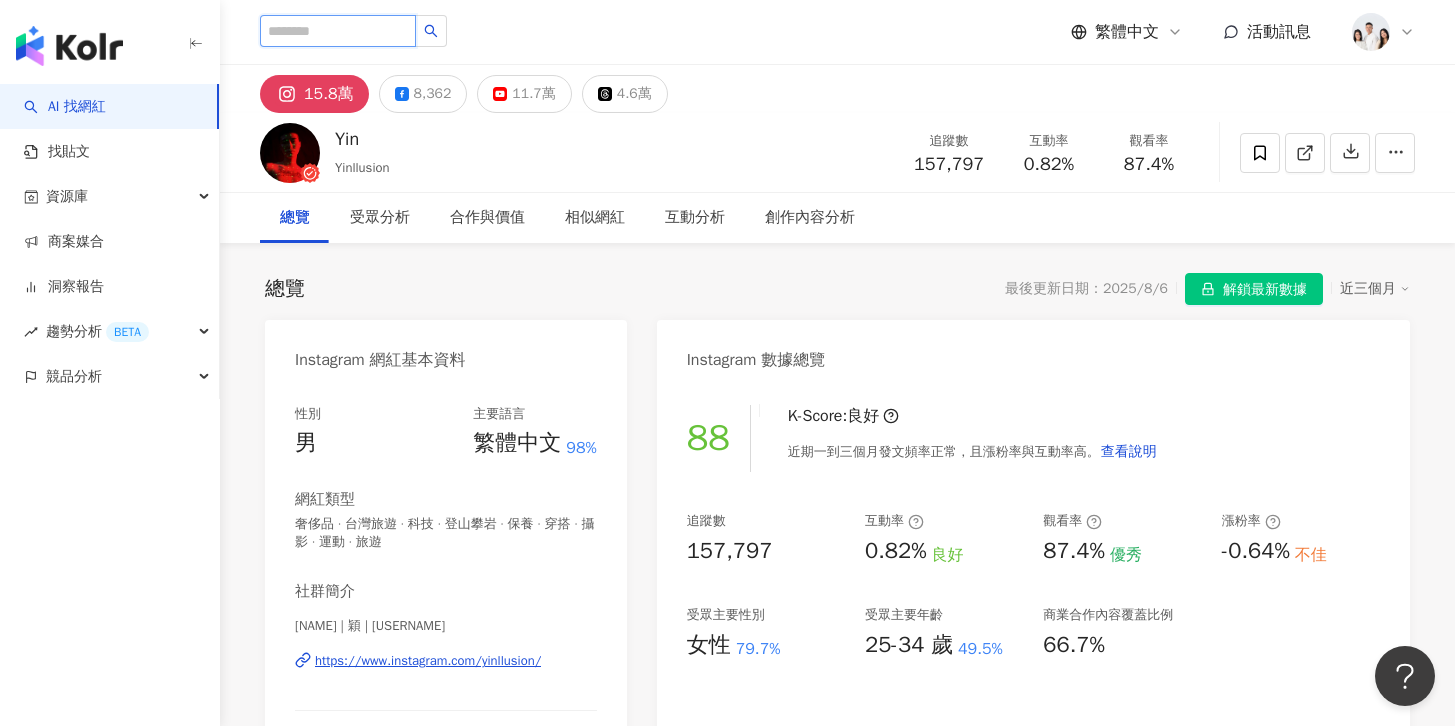 click at bounding box center (338, 31) 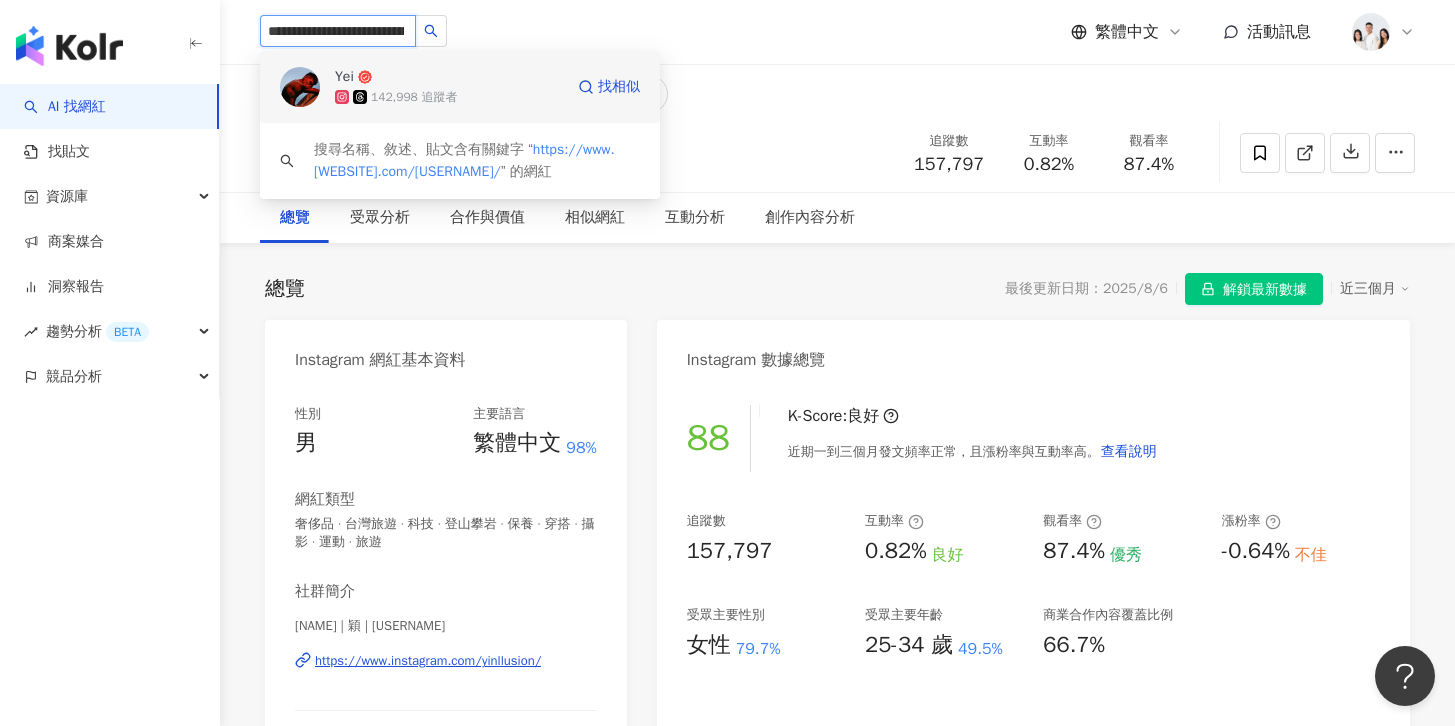 click on "142,998   追蹤者" at bounding box center (449, 97) 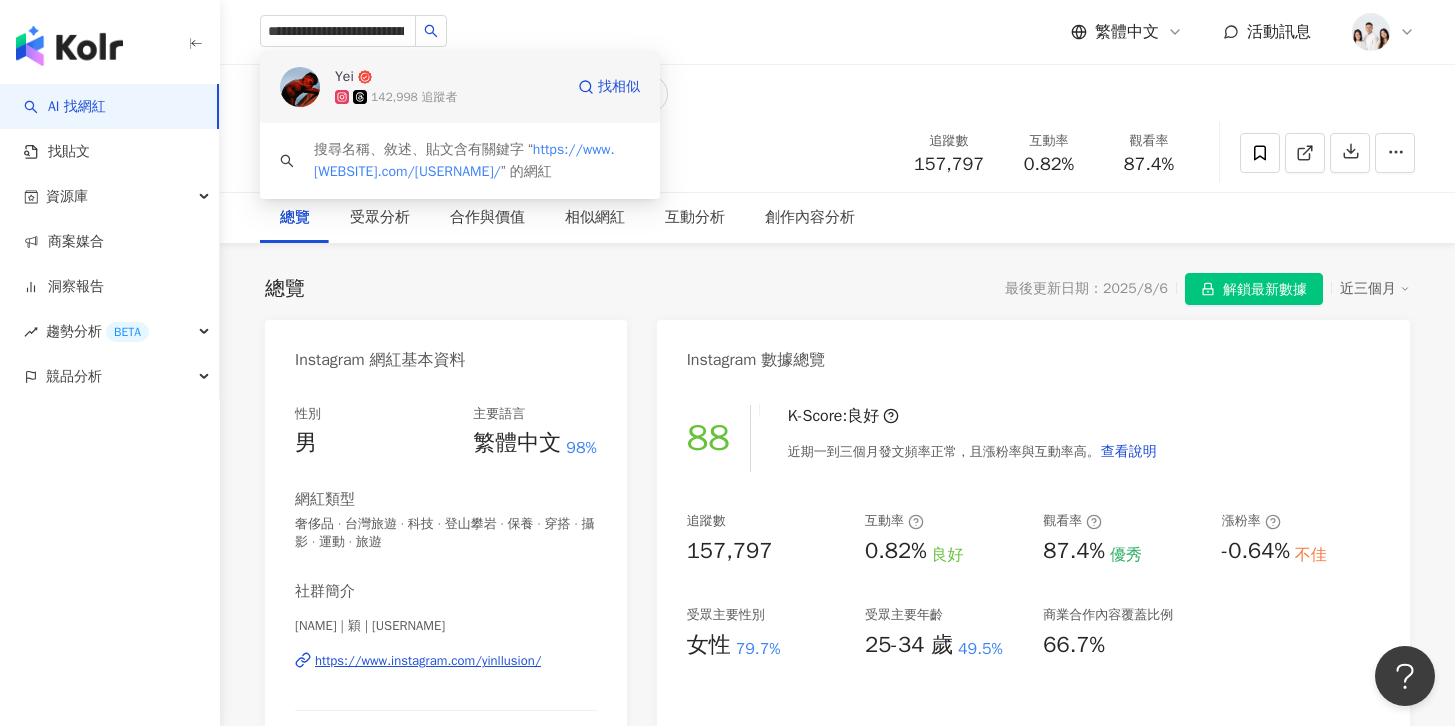 type 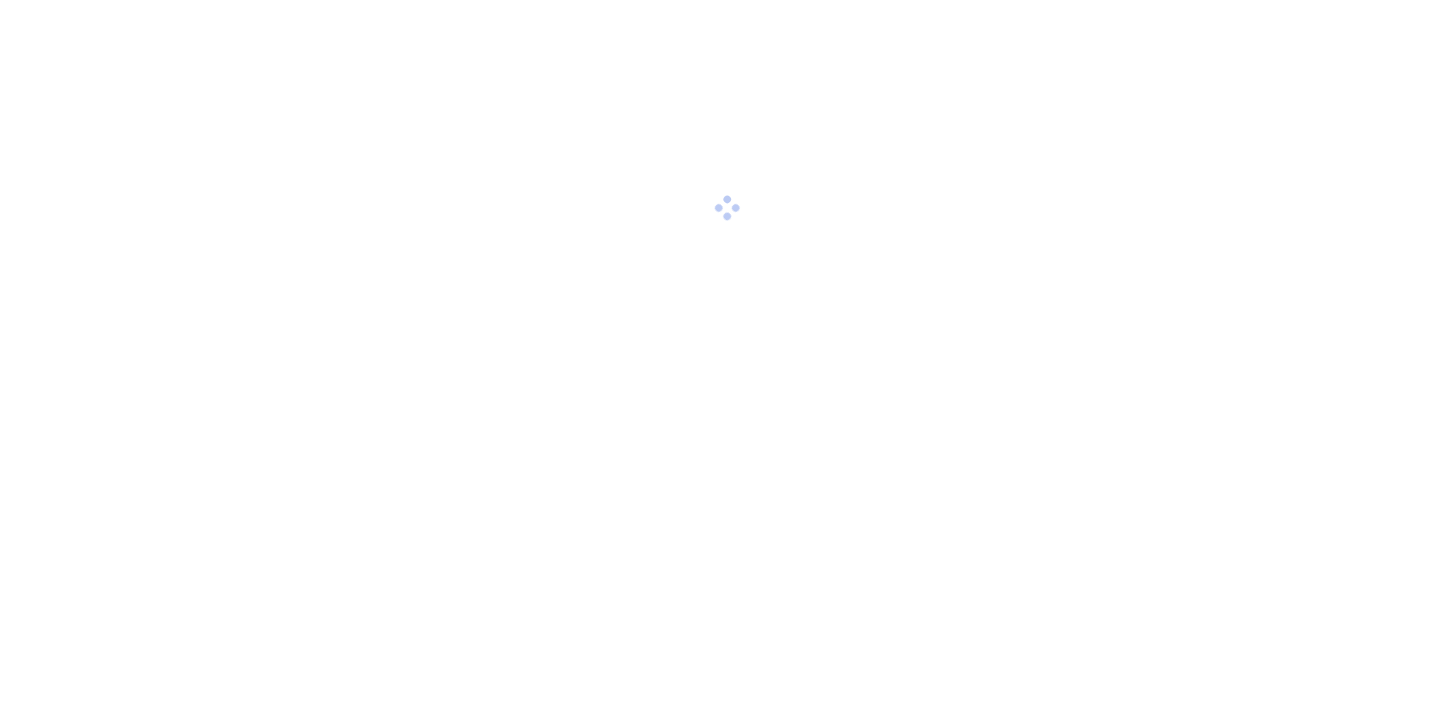 scroll, scrollTop: 0, scrollLeft: 0, axis: both 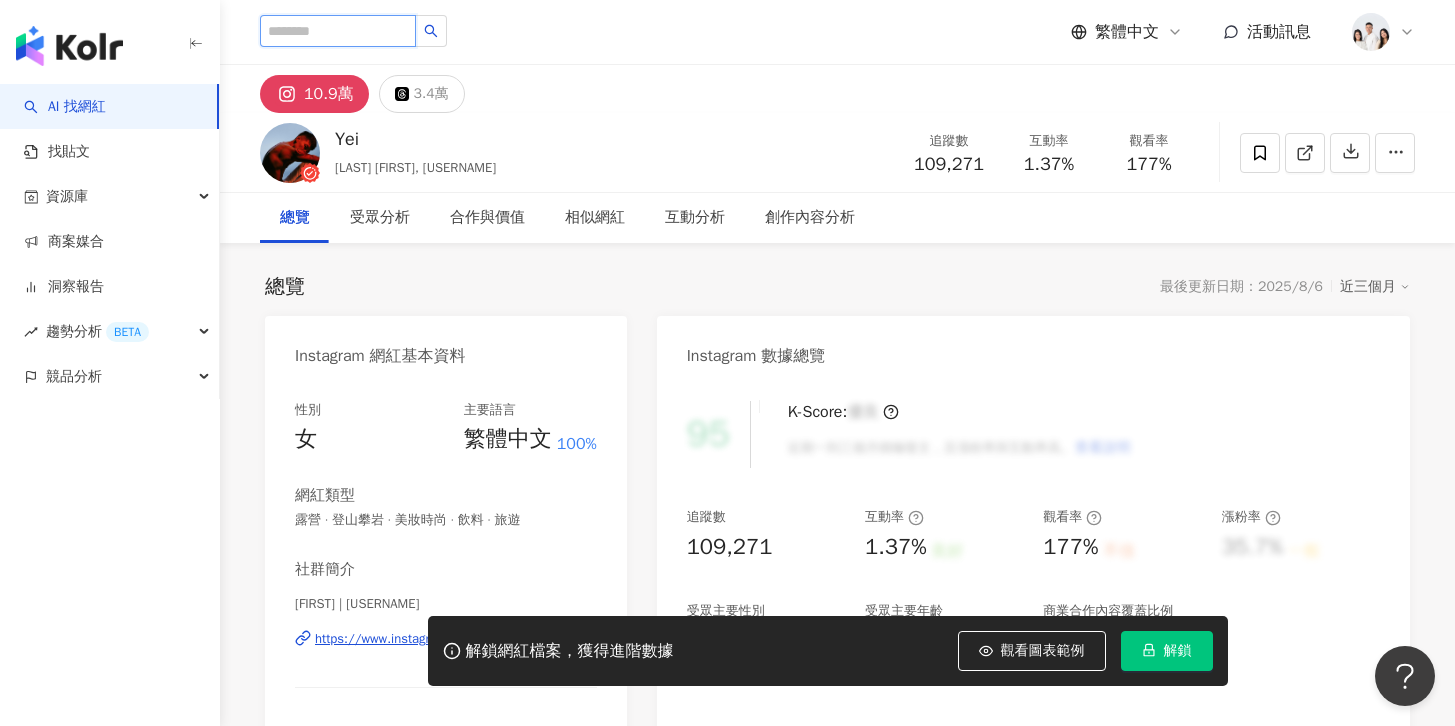 click at bounding box center [338, 31] 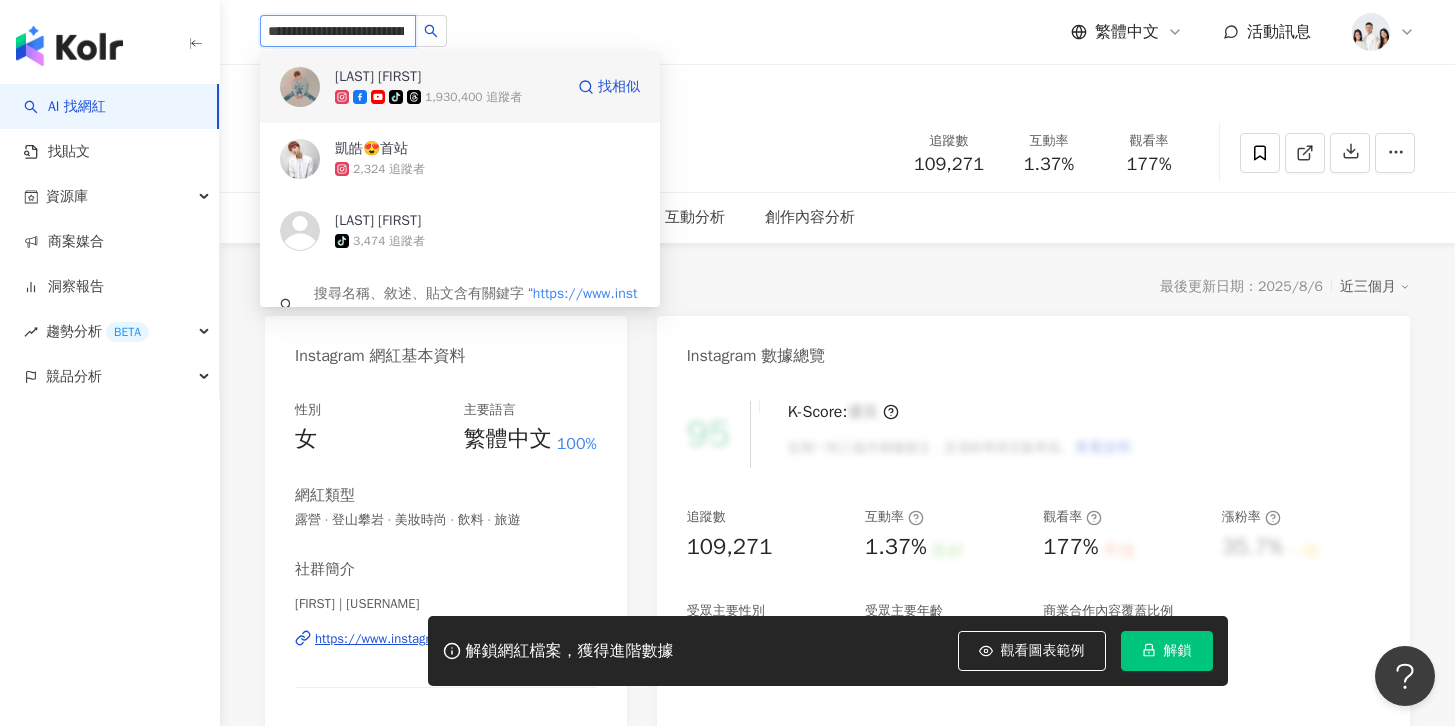 click on "tiktok-icon 1,930,400   追蹤者" at bounding box center (449, 97) 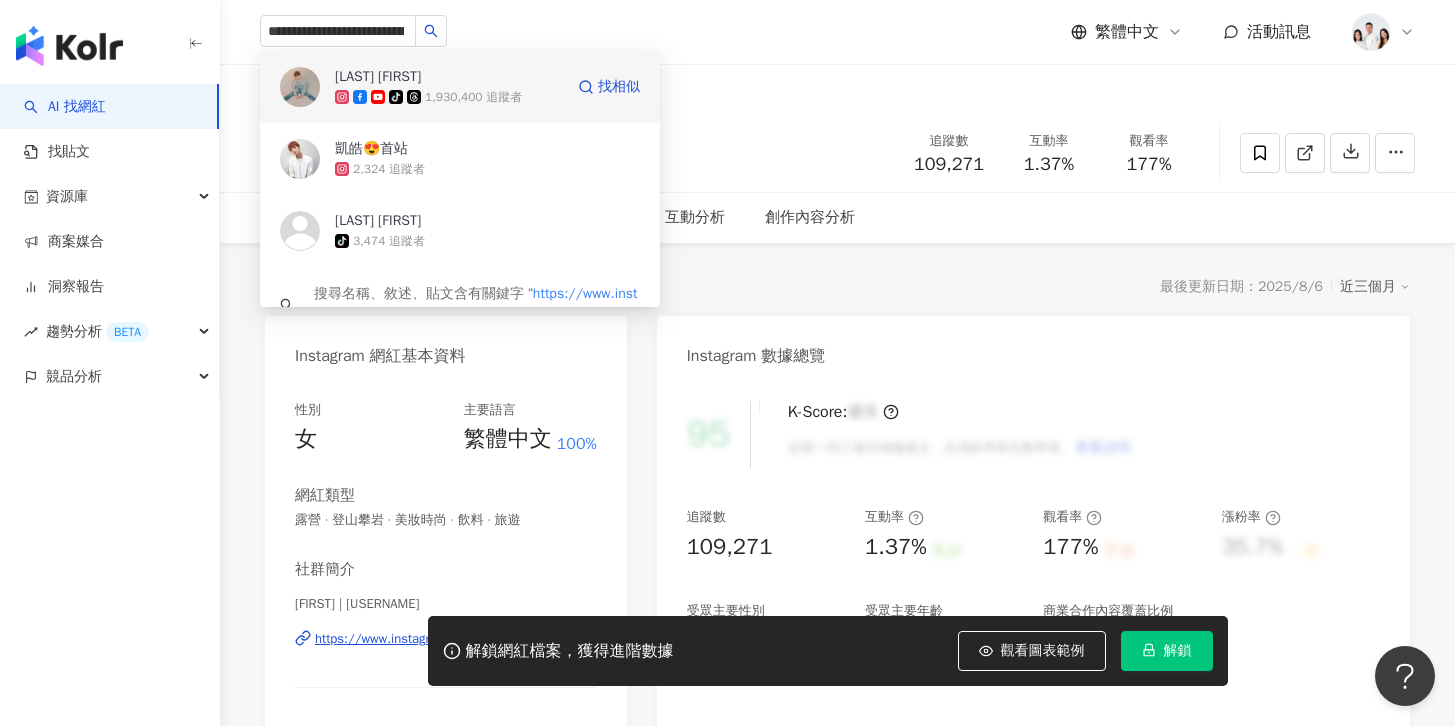 type 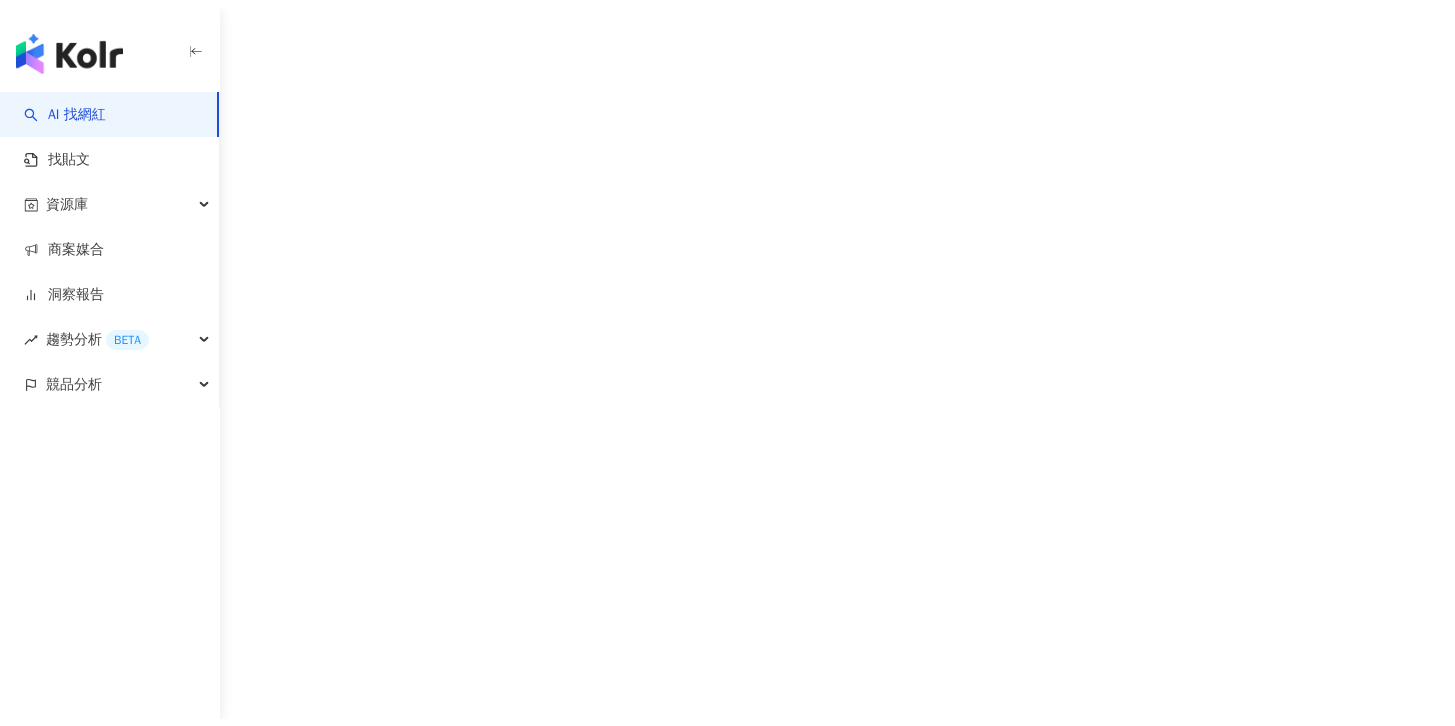 scroll, scrollTop: 0, scrollLeft: 0, axis: both 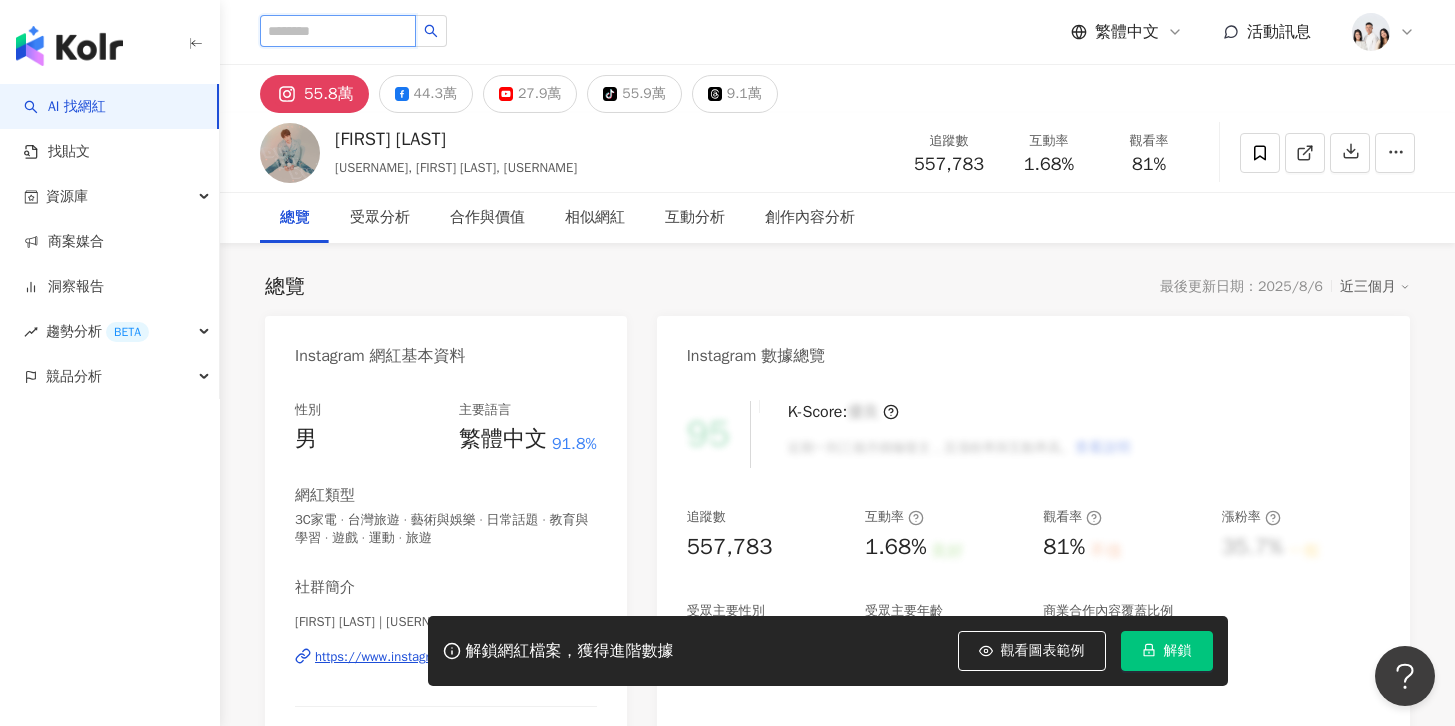 click at bounding box center [338, 31] 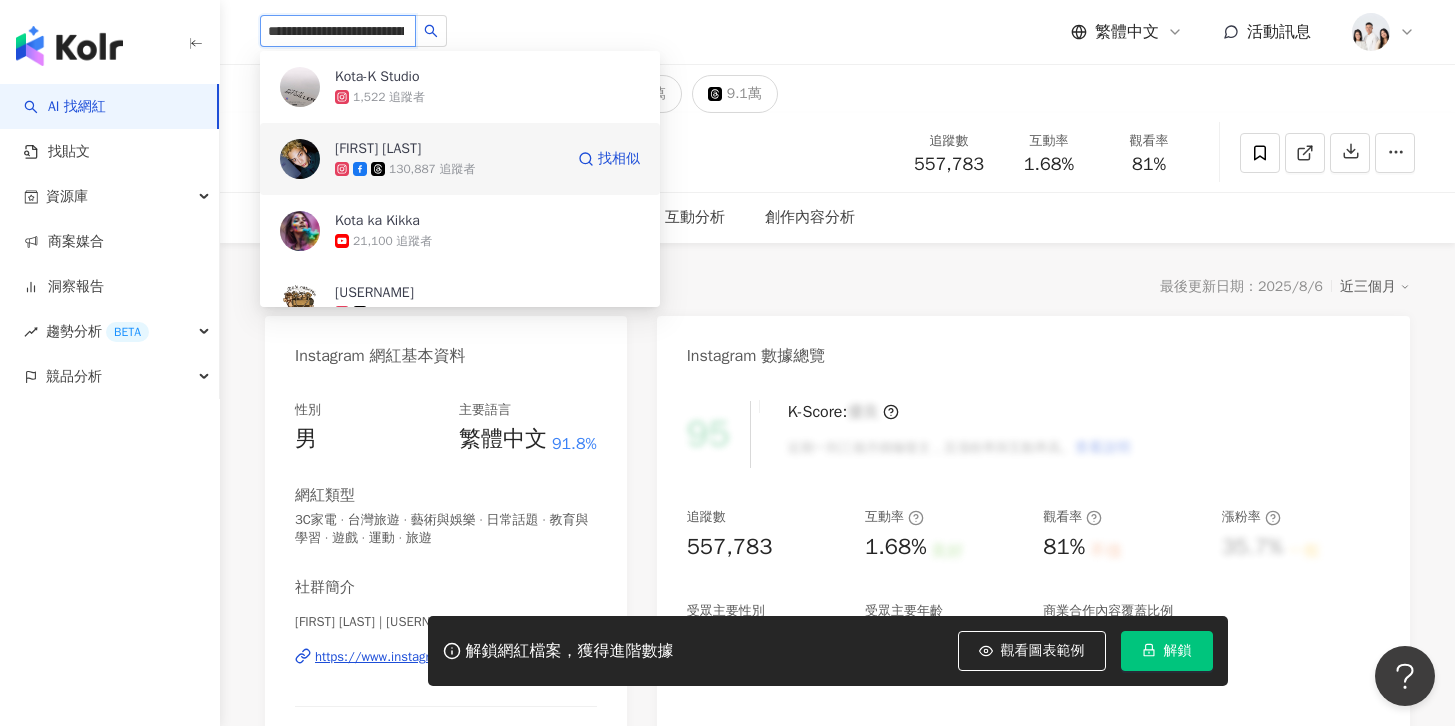 click on "各務孝太Kota" at bounding box center [378, 149] 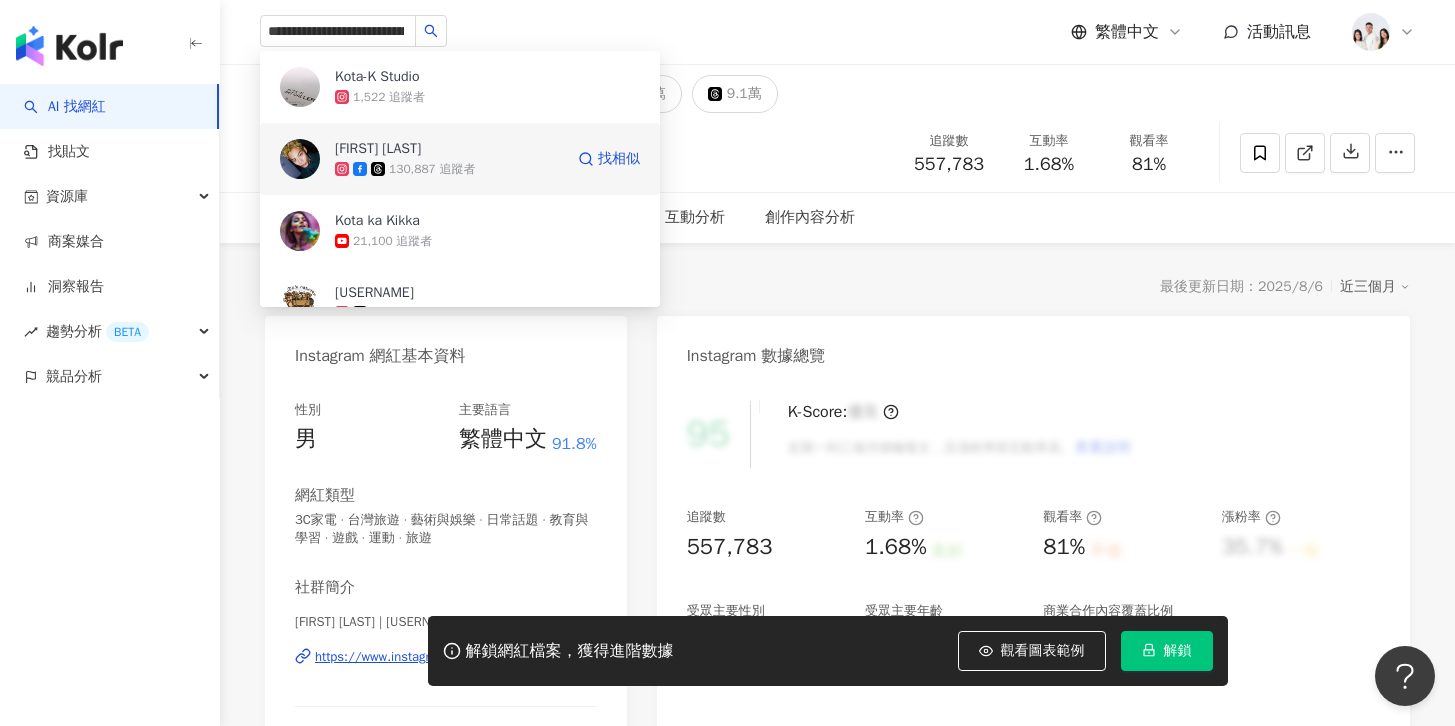 type 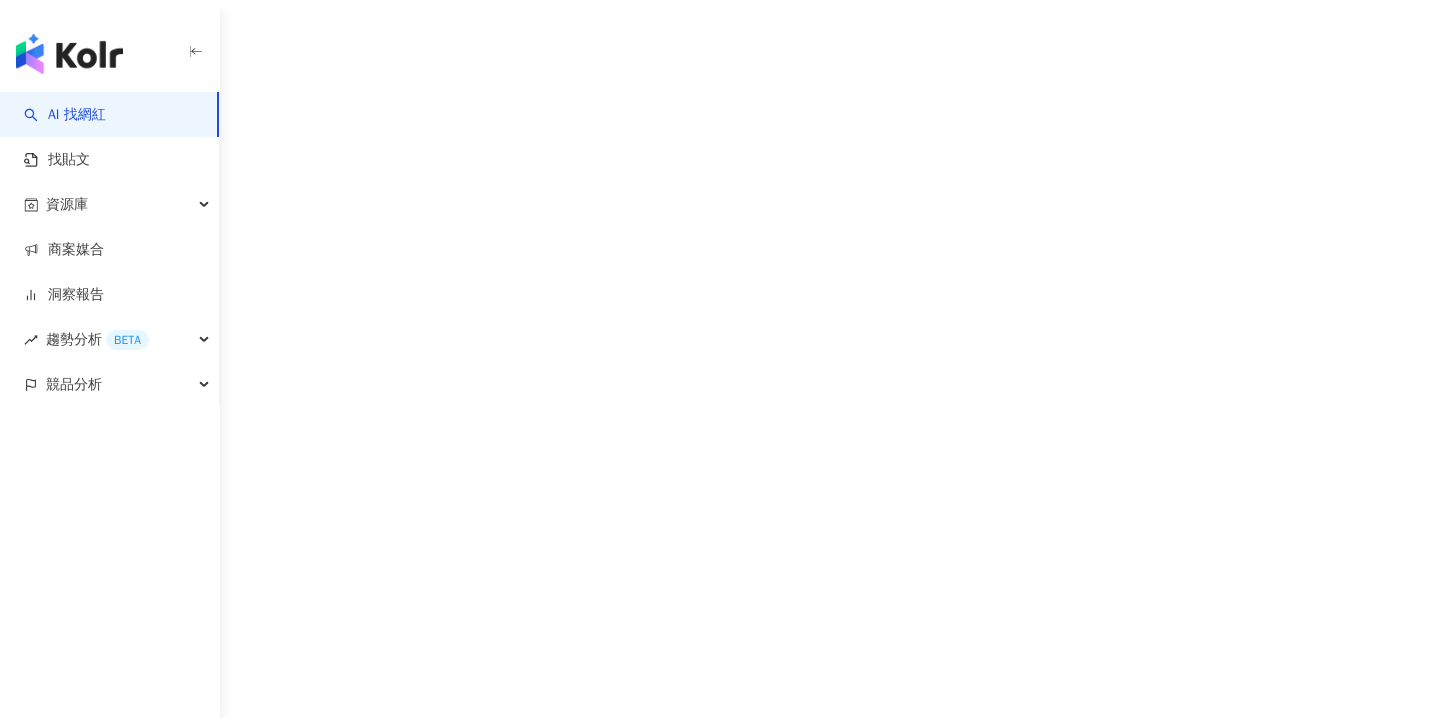 scroll, scrollTop: 0, scrollLeft: 0, axis: both 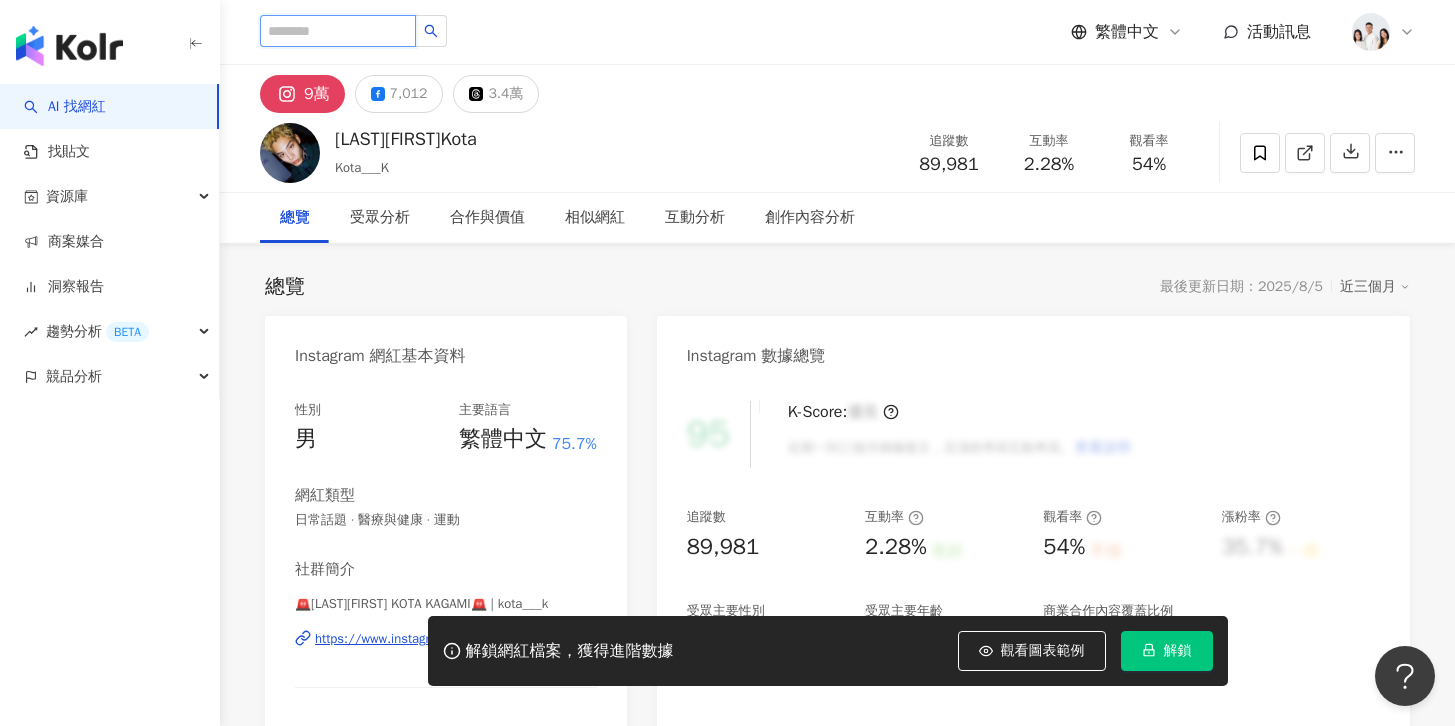 click at bounding box center [338, 31] 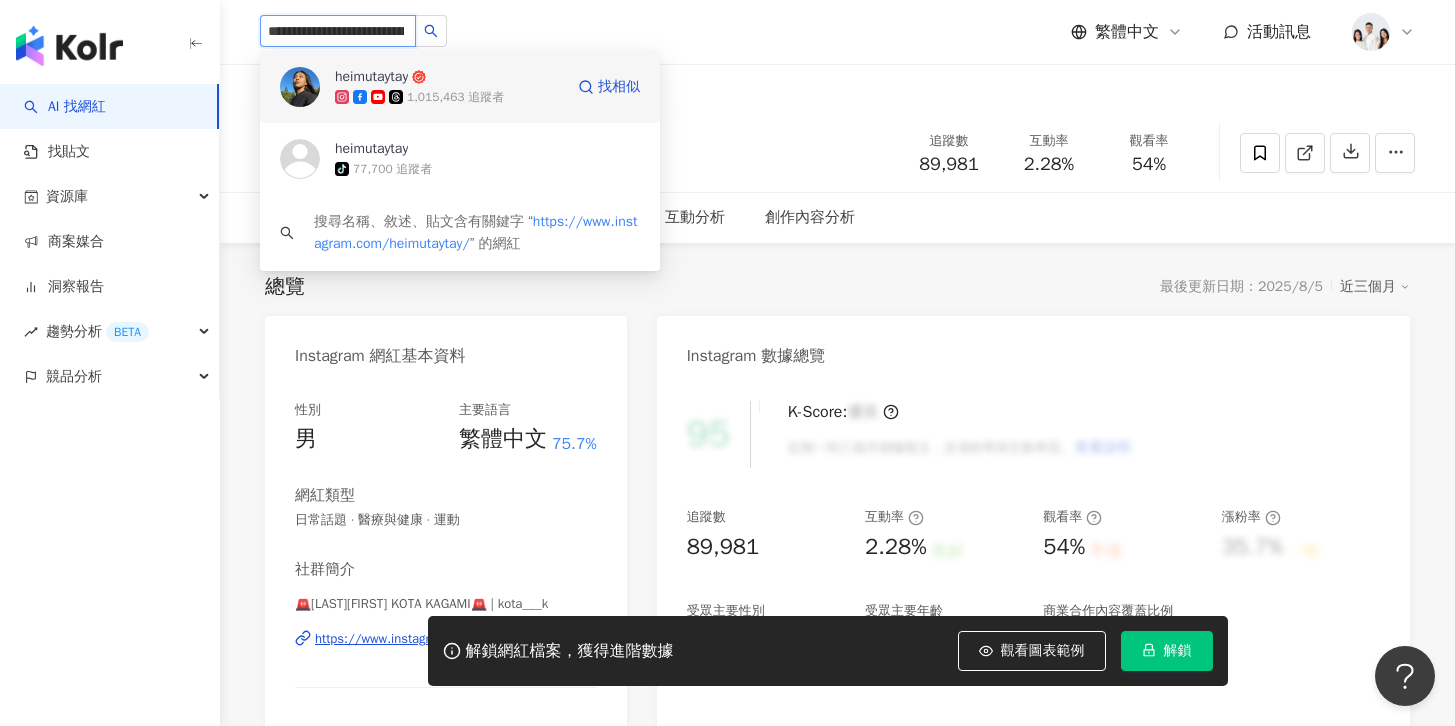click on "heimutaytay" at bounding box center (371, 77) 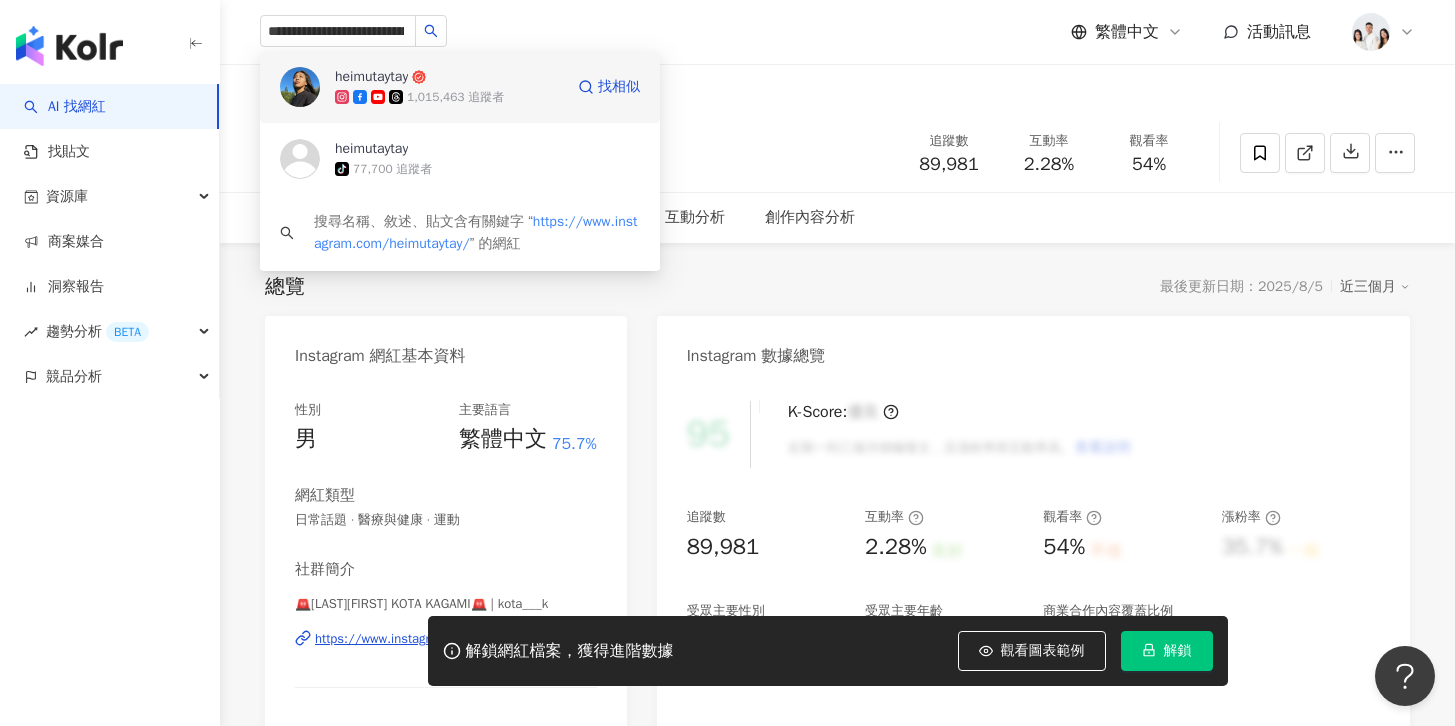 type 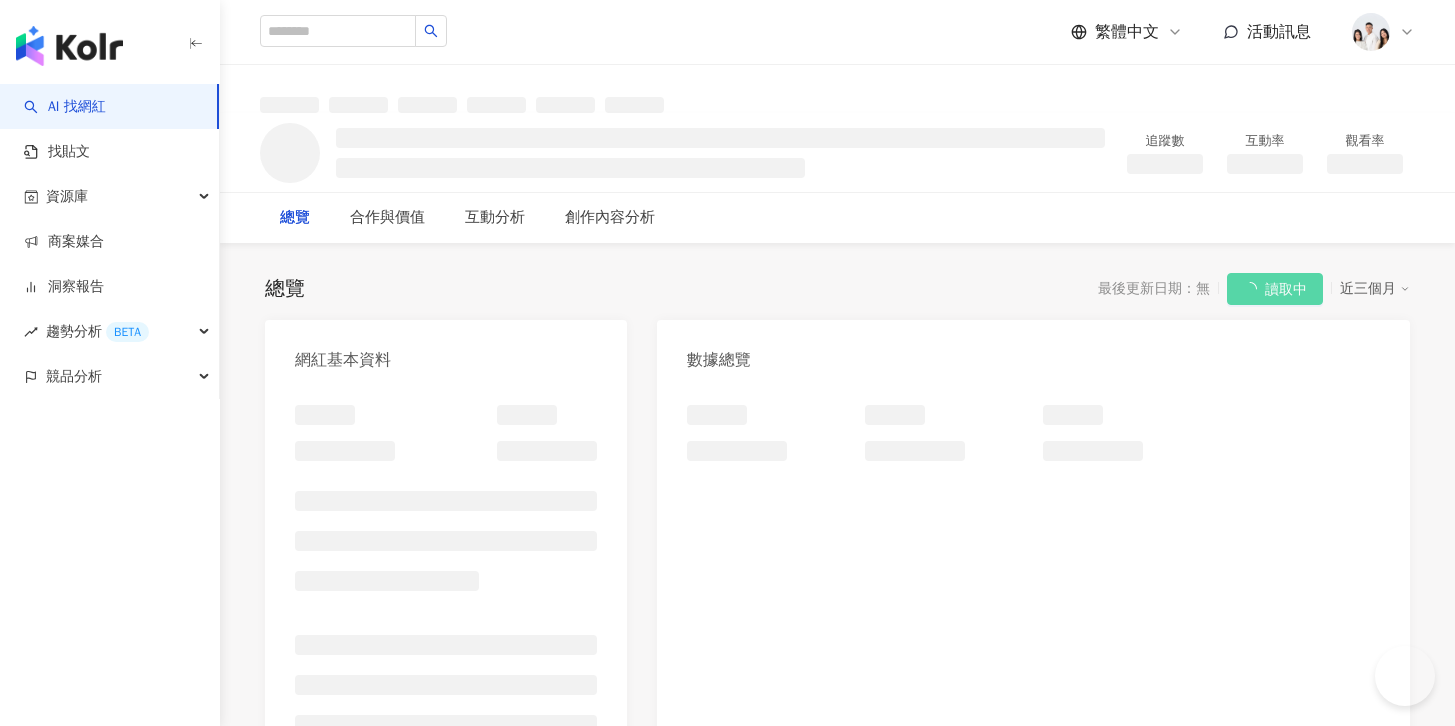scroll, scrollTop: 0, scrollLeft: 0, axis: both 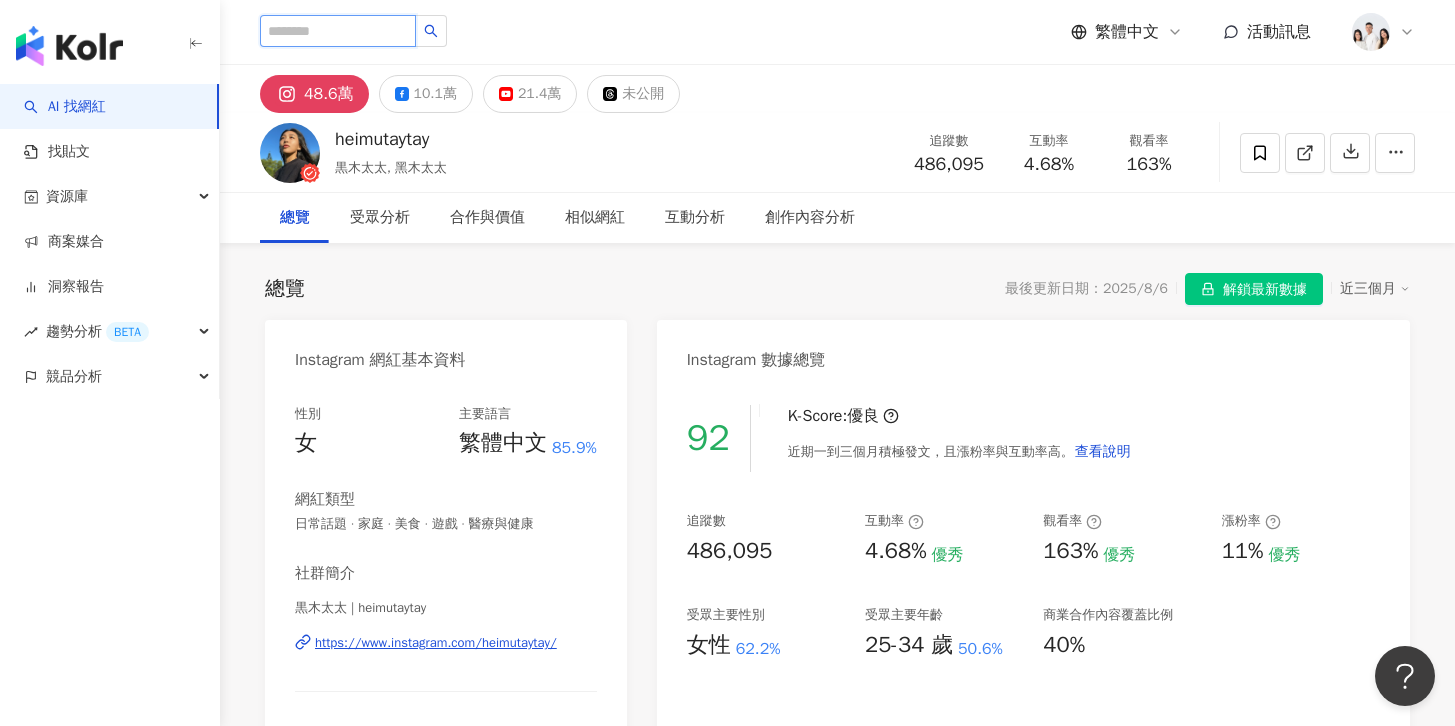 click at bounding box center (338, 31) 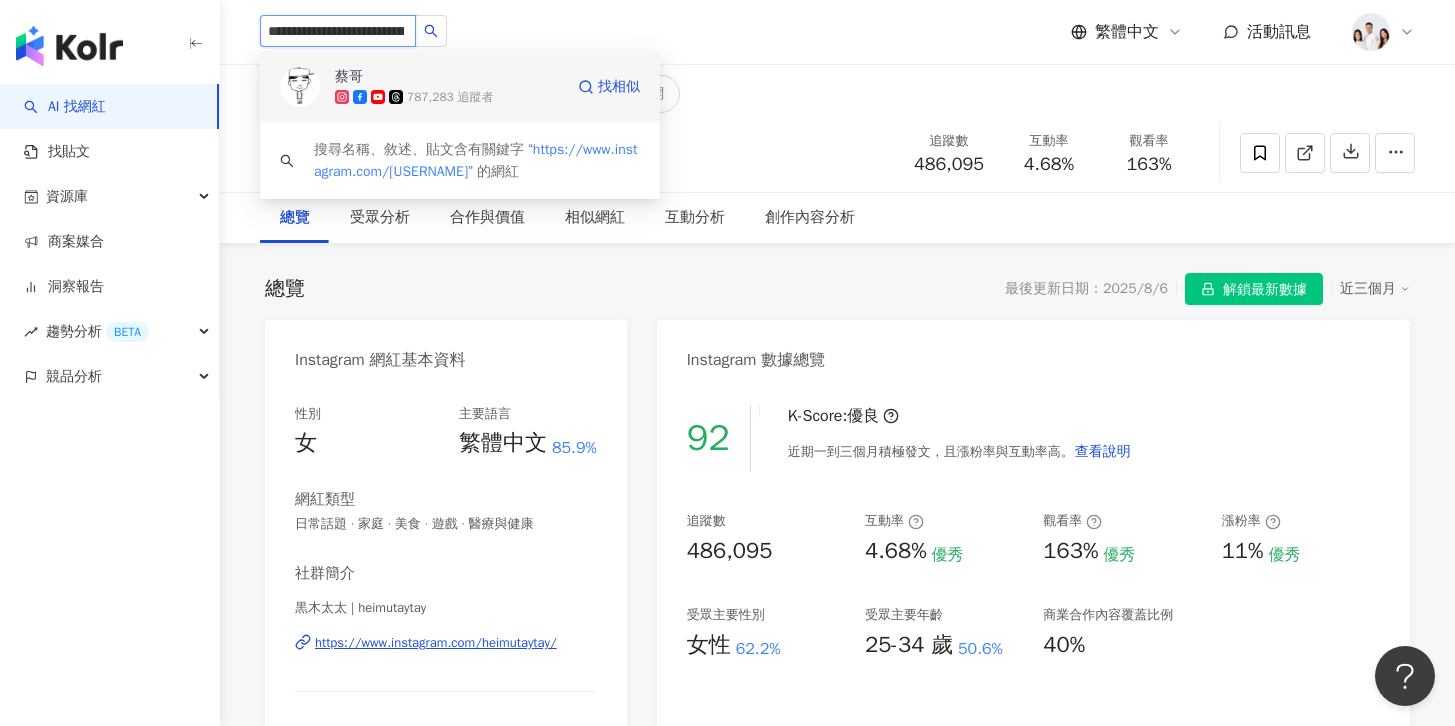 click on "787,283   追蹤者" at bounding box center [450, 97] 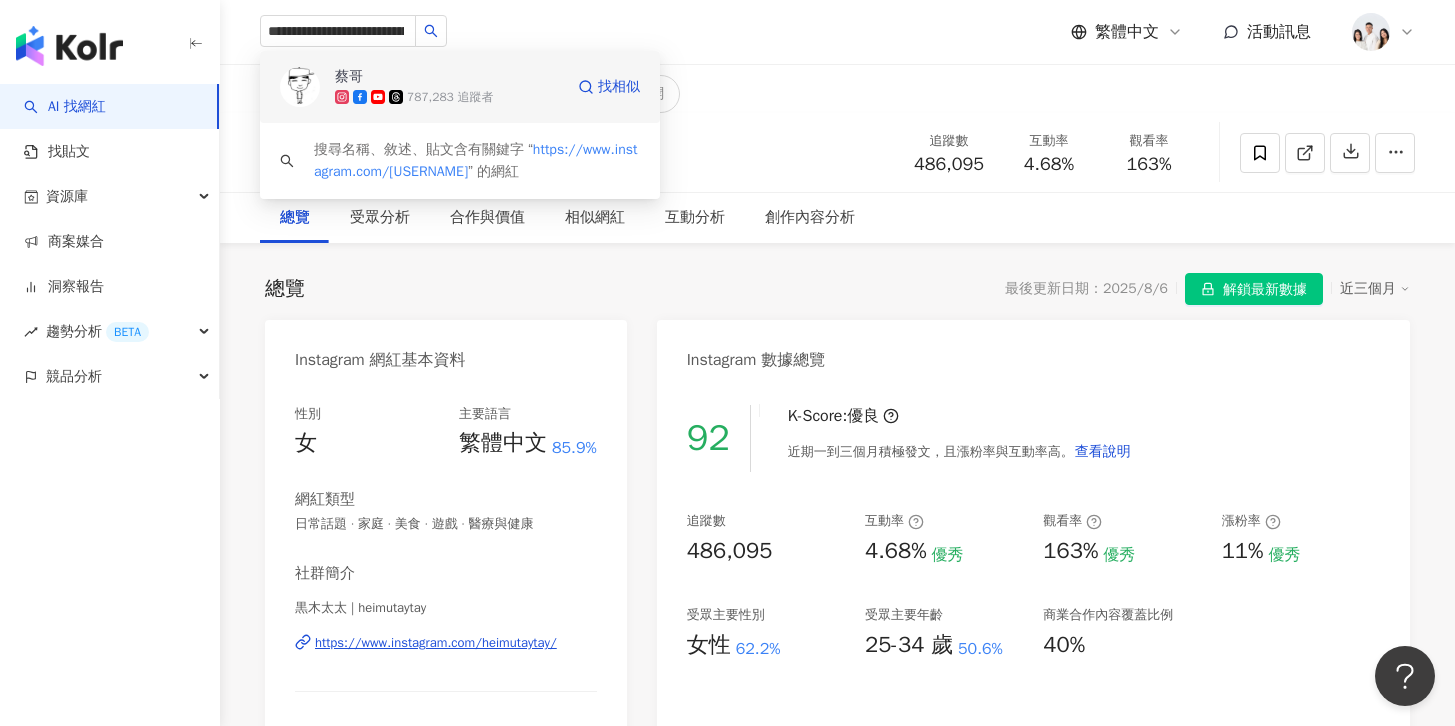 type 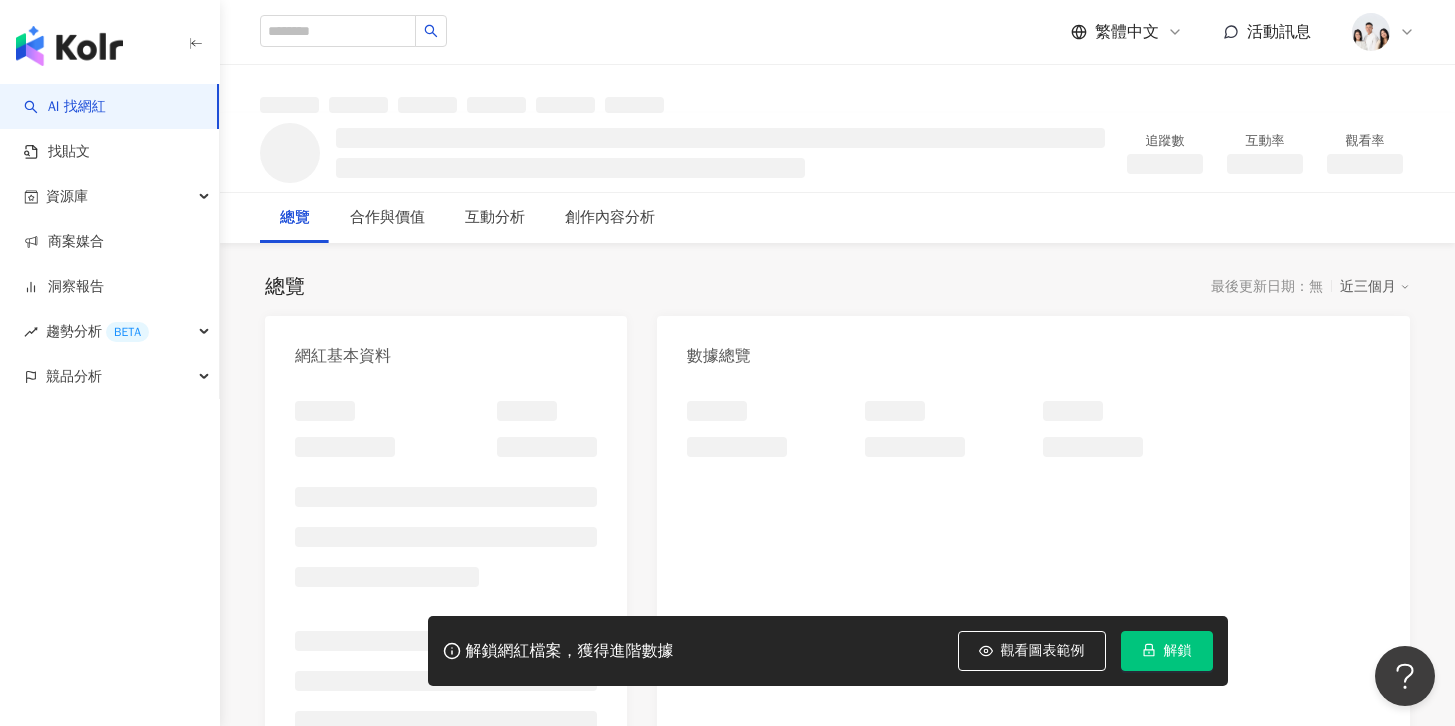 scroll, scrollTop: 0, scrollLeft: 0, axis: both 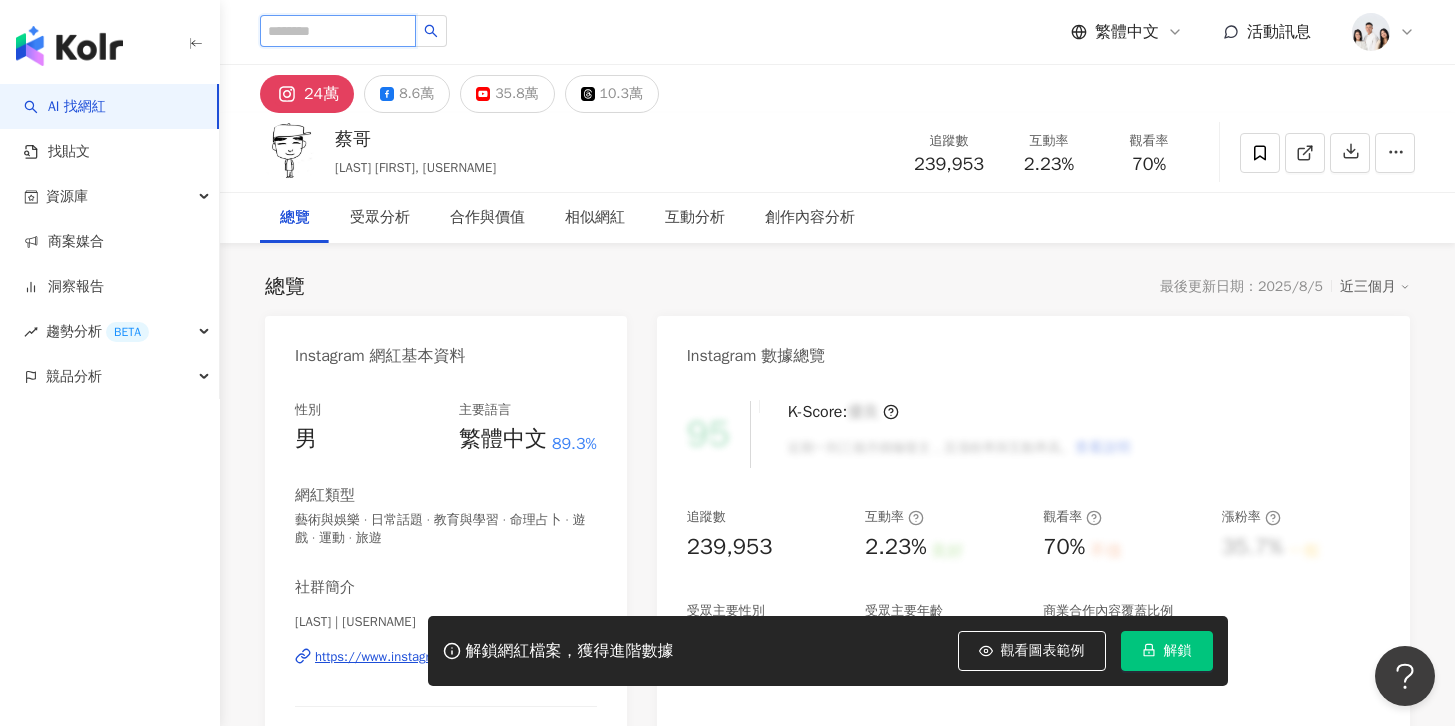 click at bounding box center [338, 31] 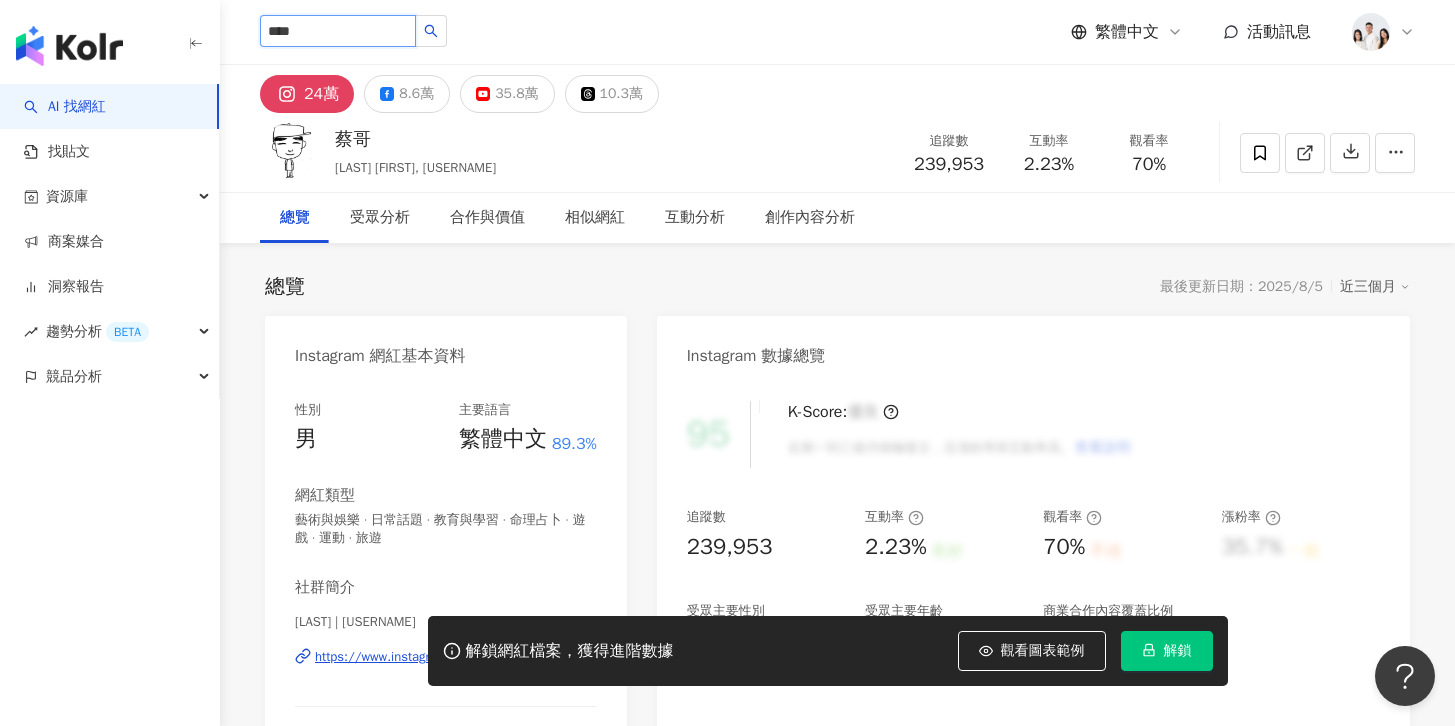 type on "****" 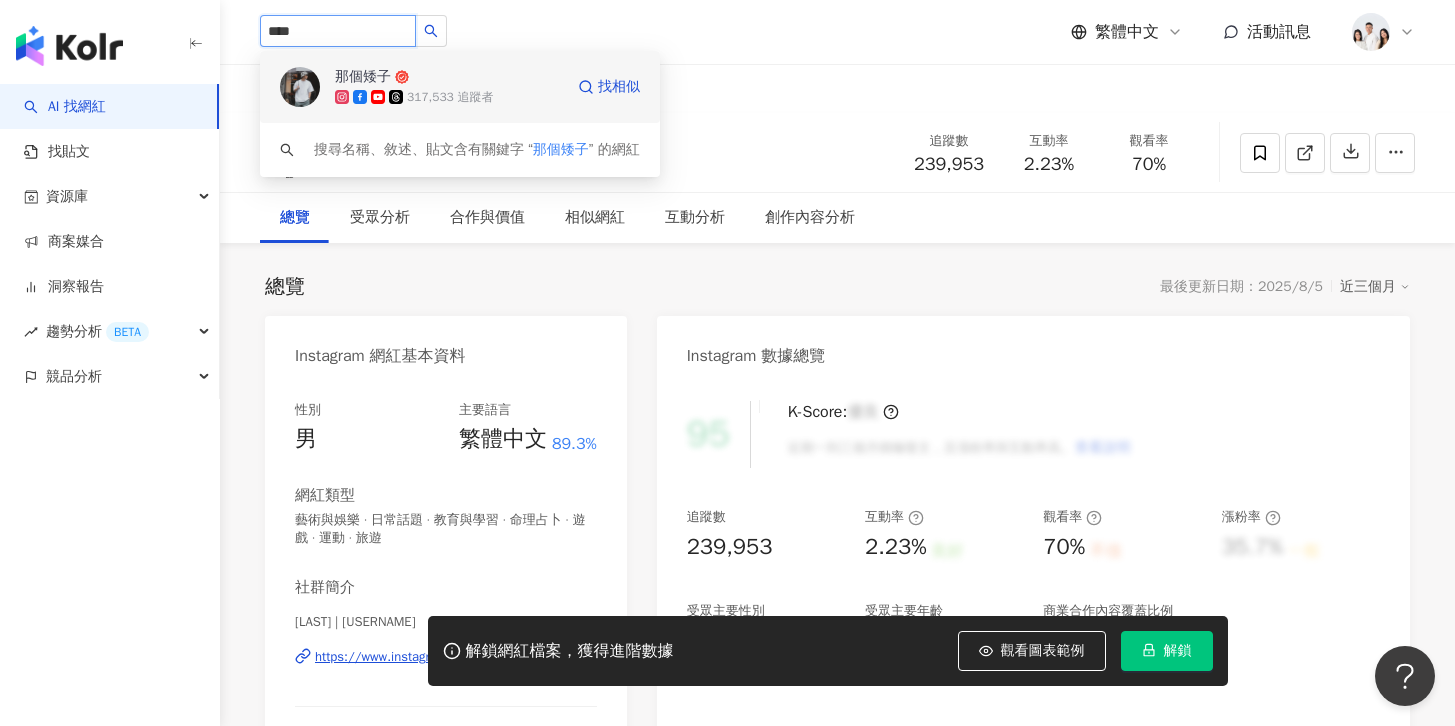 click on "那個矮子" at bounding box center [363, 77] 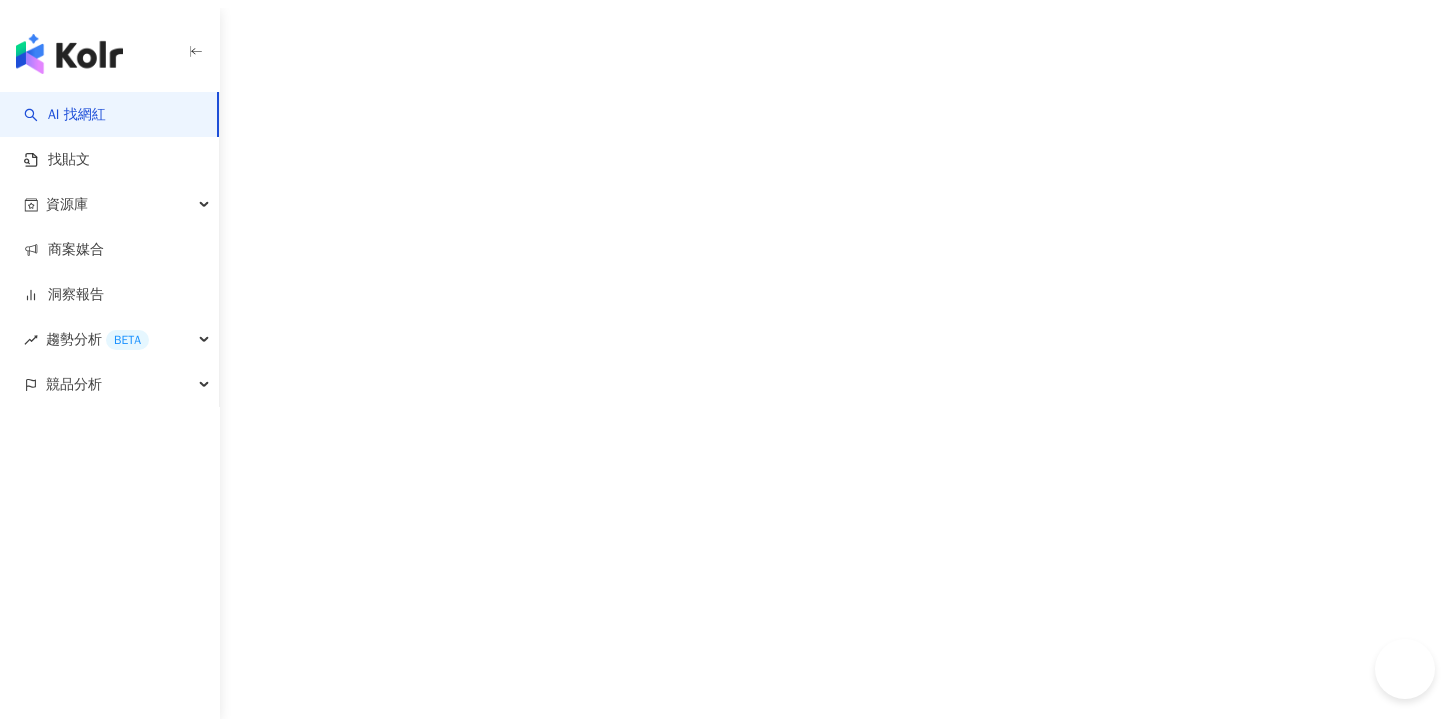 scroll, scrollTop: 0, scrollLeft: 0, axis: both 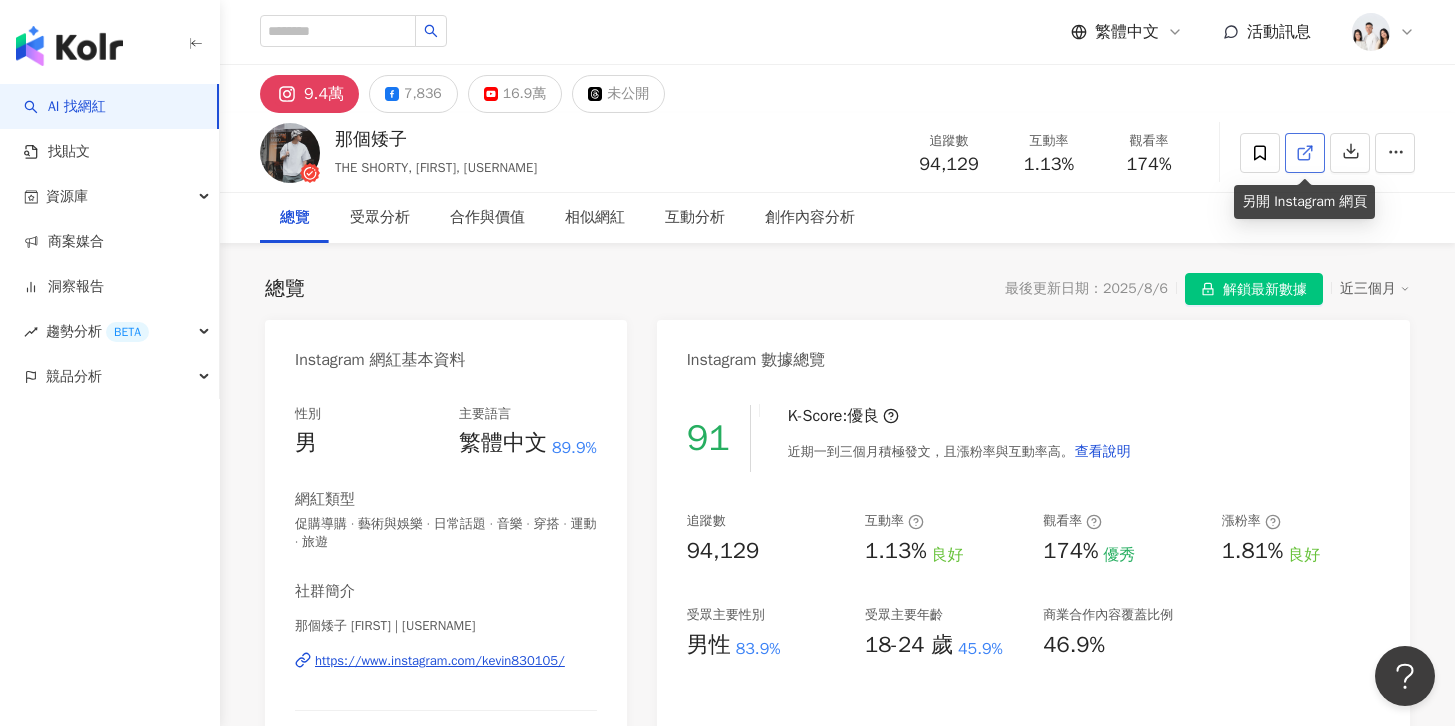 click at bounding box center (1305, 153) 